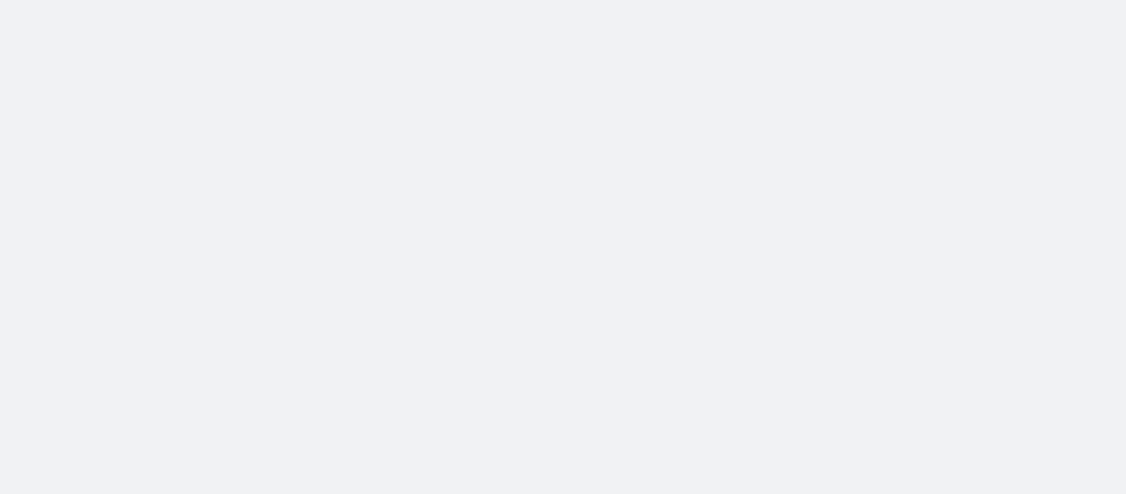 scroll, scrollTop: 0, scrollLeft: 0, axis: both 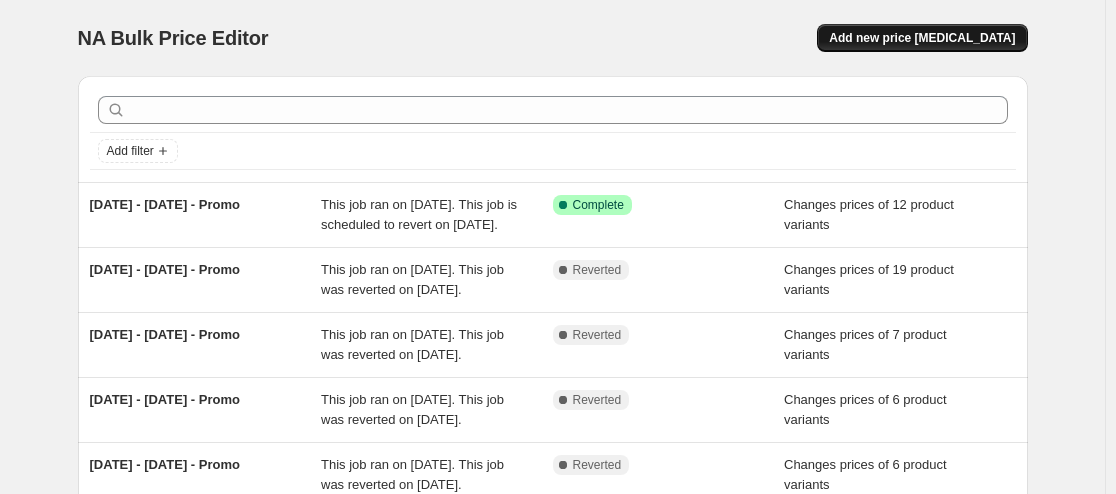 click on "Add new price [MEDICAL_DATA]" at bounding box center (922, 38) 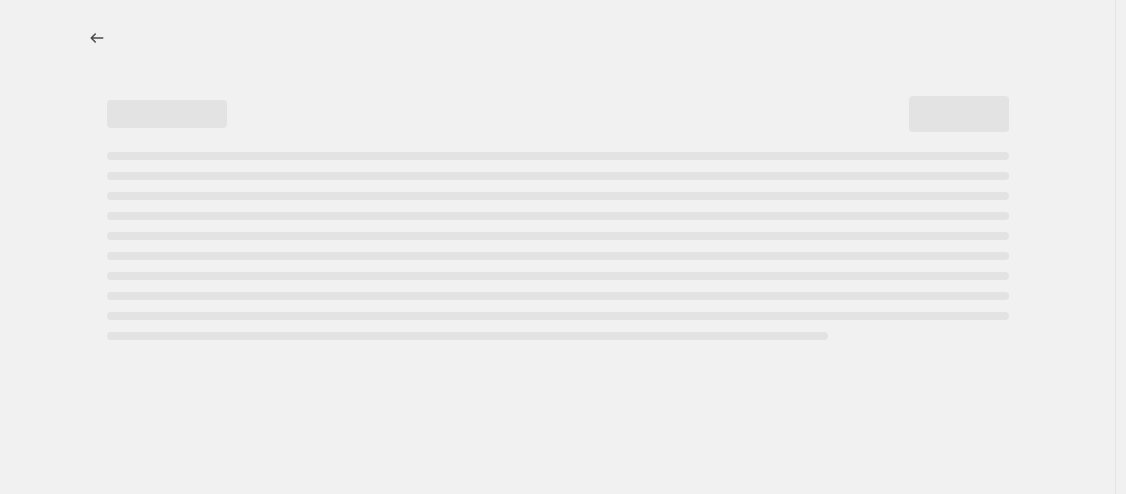 select on "percentage" 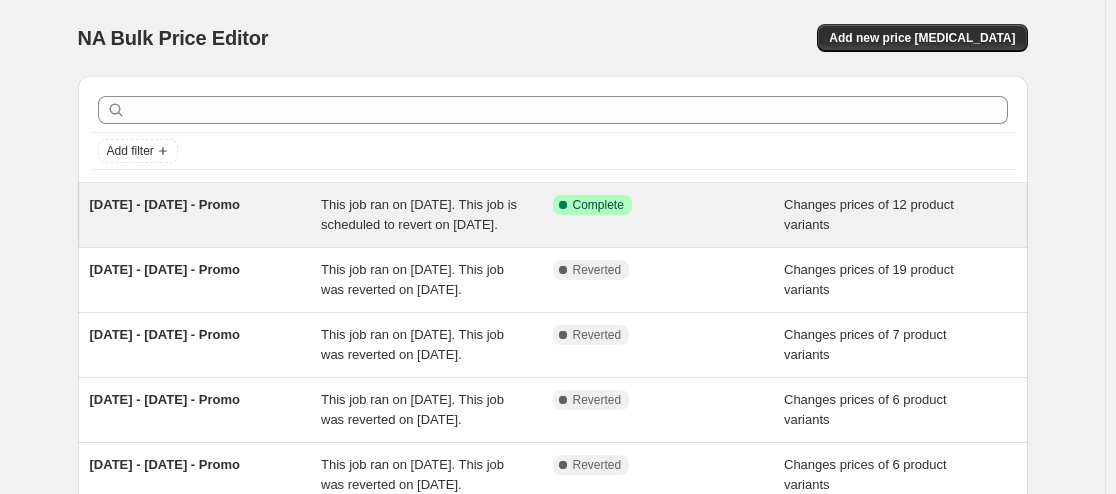 click on "This job ran on [DATE]. This job is scheduled to revert on [DATE]." at bounding box center [419, 214] 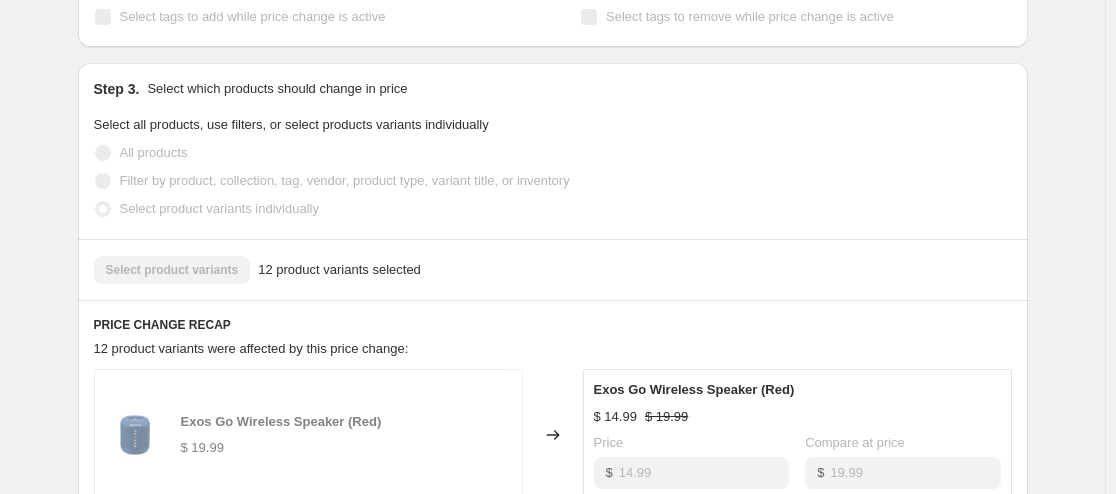 scroll, scrollTop: 575, scrollLeft: 0, axis: vertical 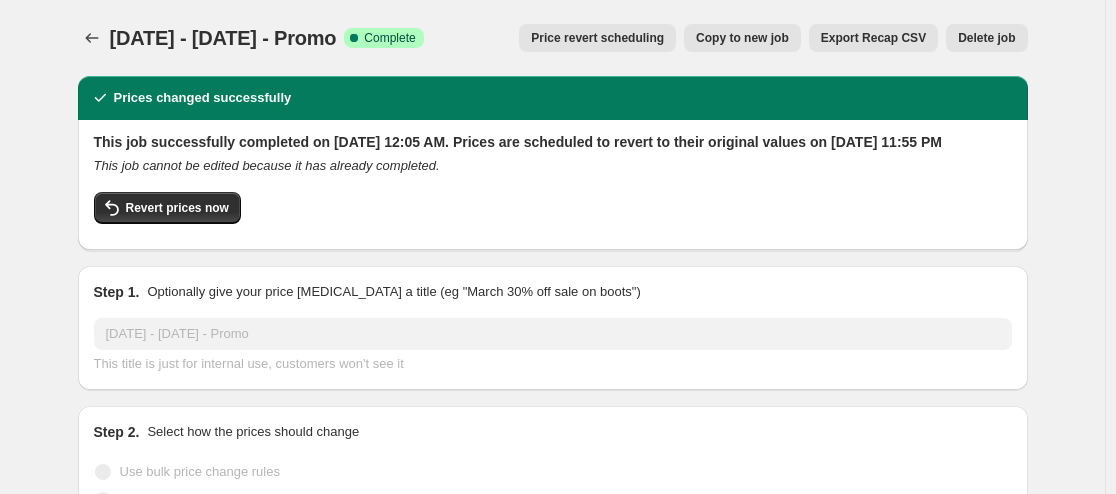 click on "Delete job" at bounding box center (986, 38) 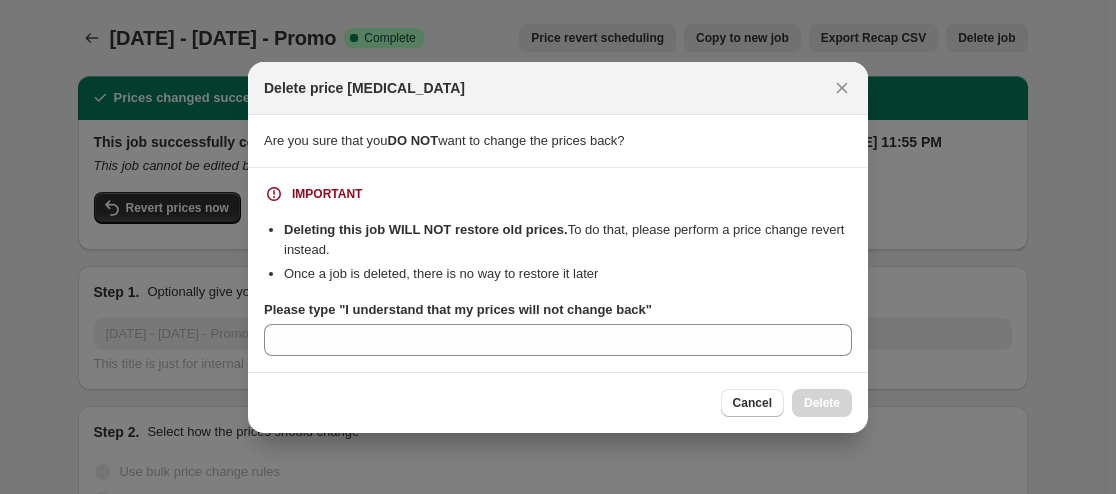 click on "IMPORTANT Deleting this job WILL NOT restore old prices.  To do that, please perform a price change revert instead. Once a job is deleted, there is no way to restore it later Please type "I understand that my prices will not change back"" at bounding box center [558, 270] 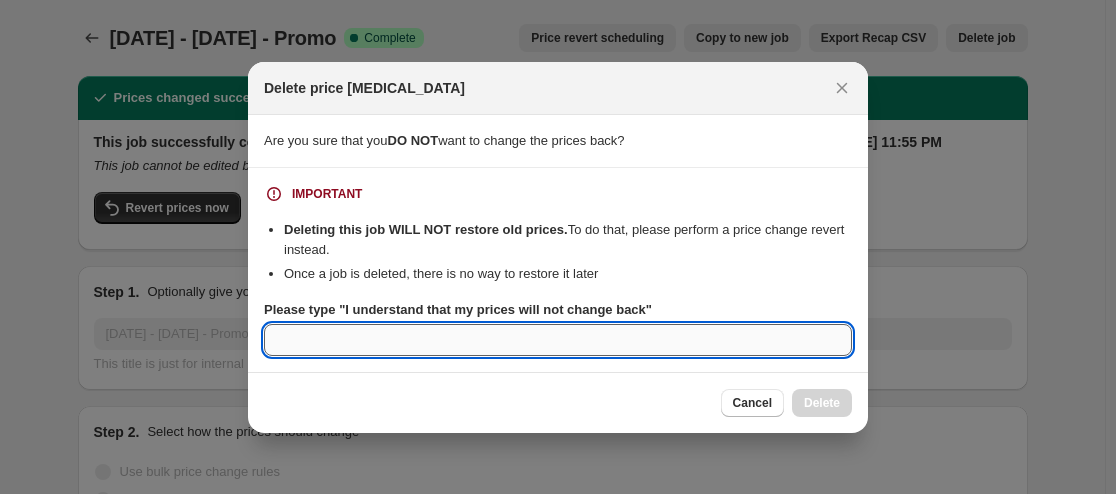 click on "Please type "I understand that my prices will not change back"" at bounding box center [558, 340] 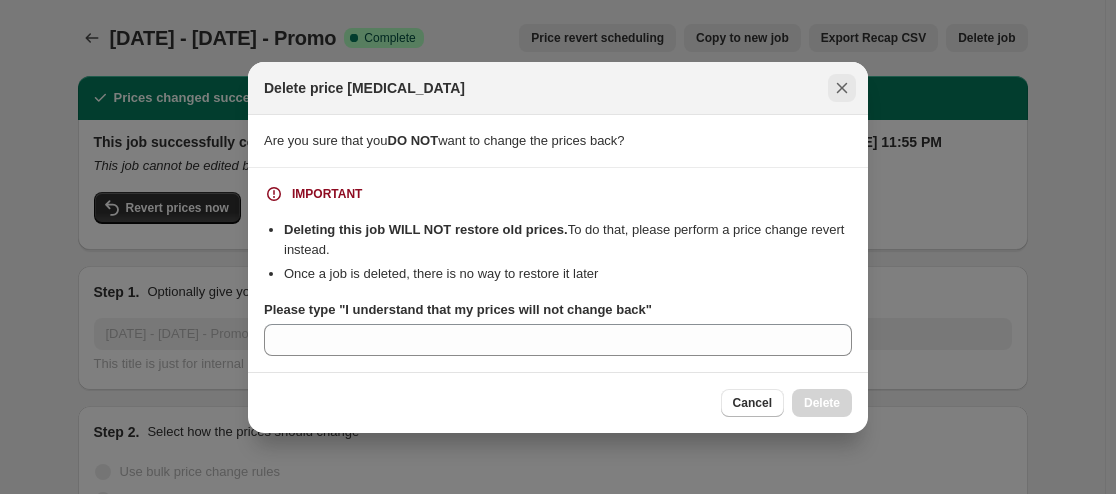 click 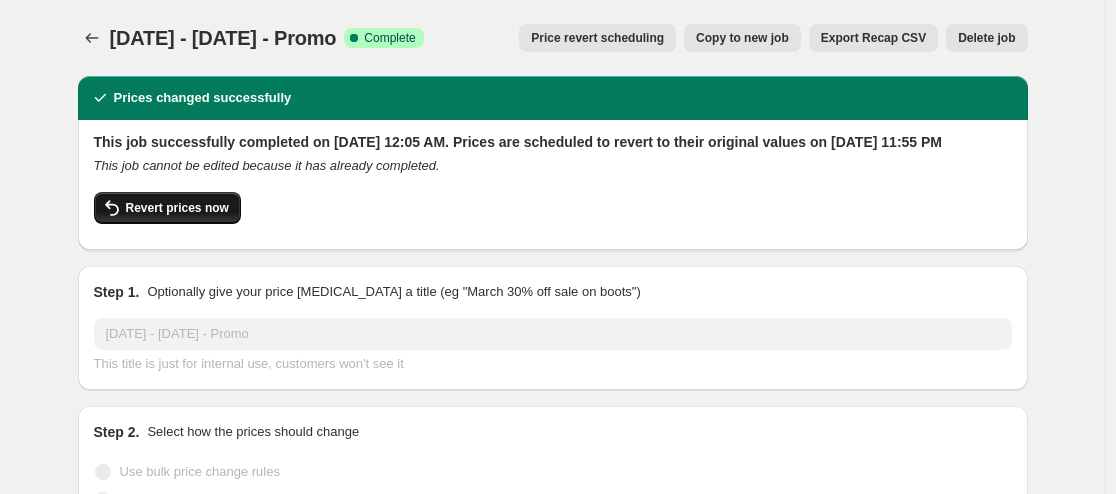 click on "Revert prices now" at bounding box center (177, 208) 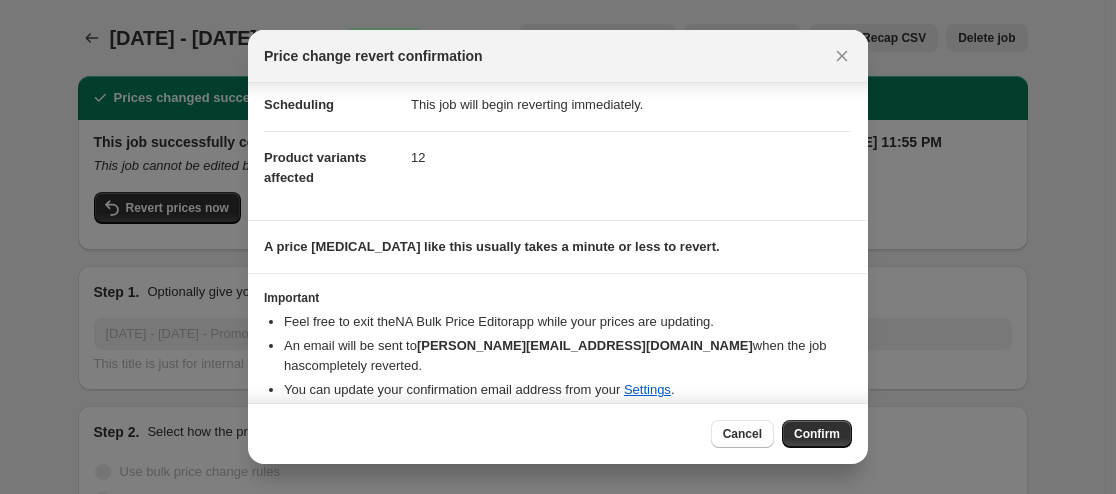 scroll, scrollTop: 61, scrollLeft: 0, axis: vertical 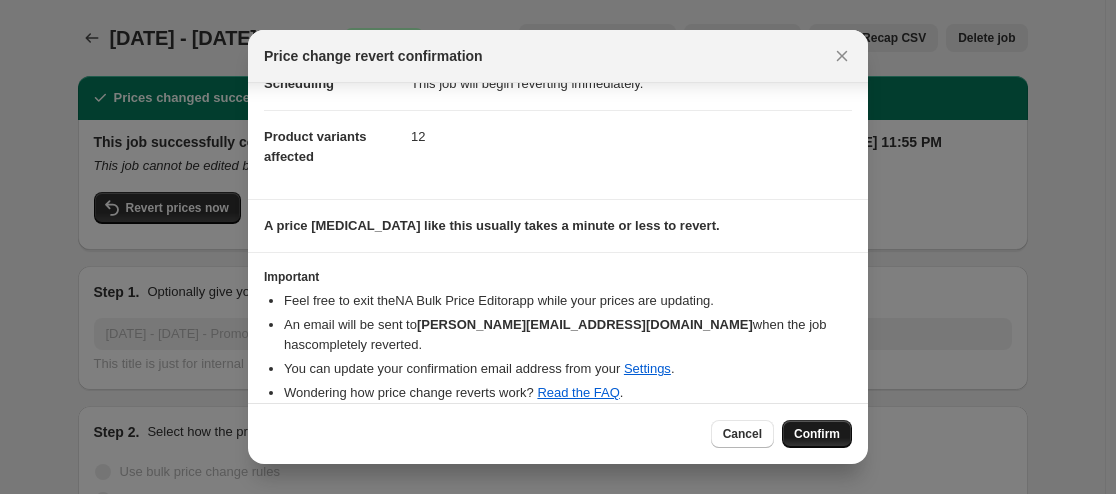 click on "Confirm" at bounding box center (817, 434) 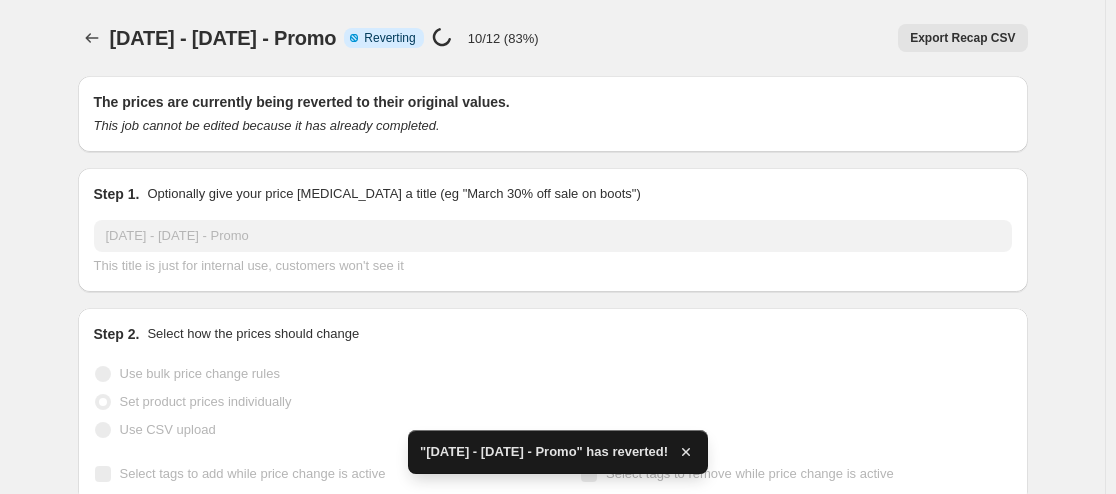 checkbox on "true" 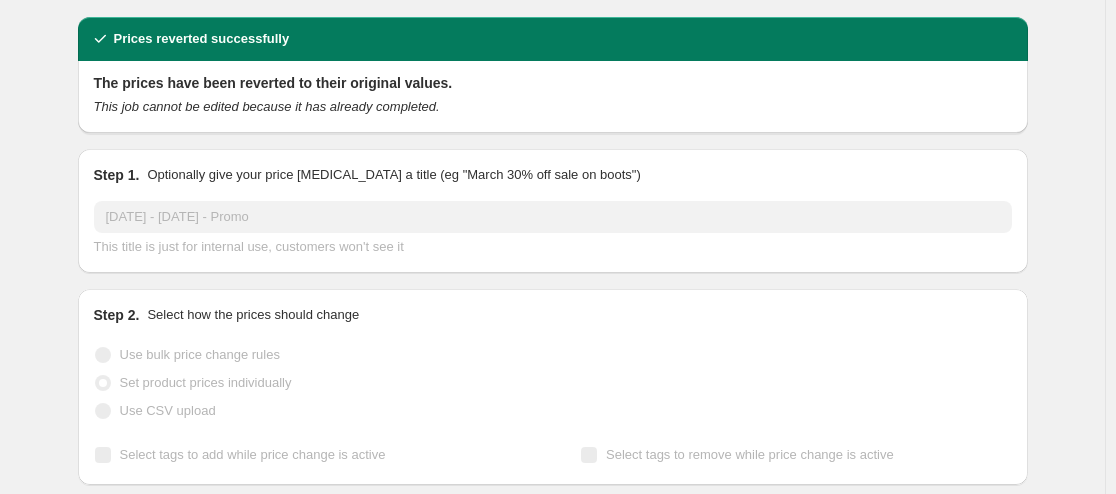 scroll, scrollTop: 0, scrollLeft: 0, axis: both 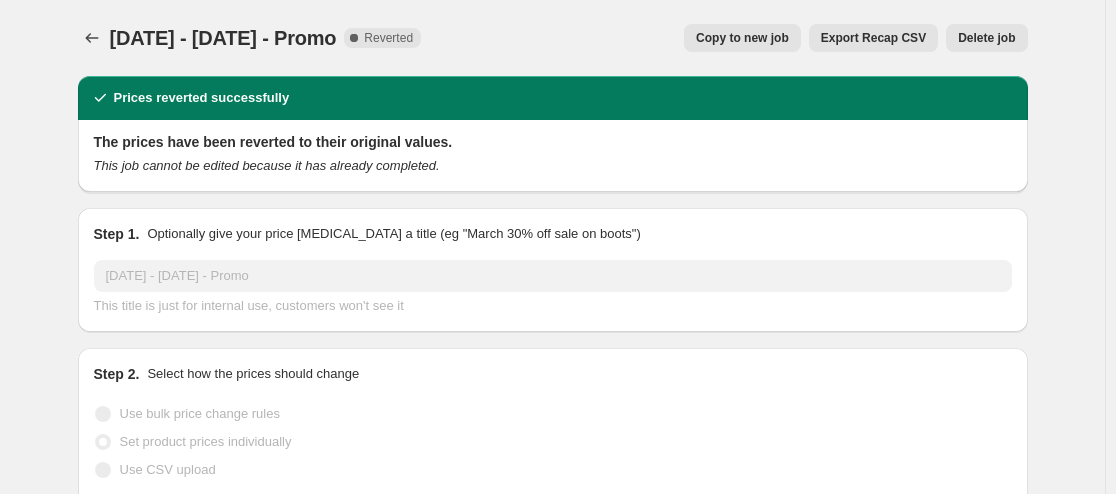 click on "Delete job" at bounding box center [986, 38] 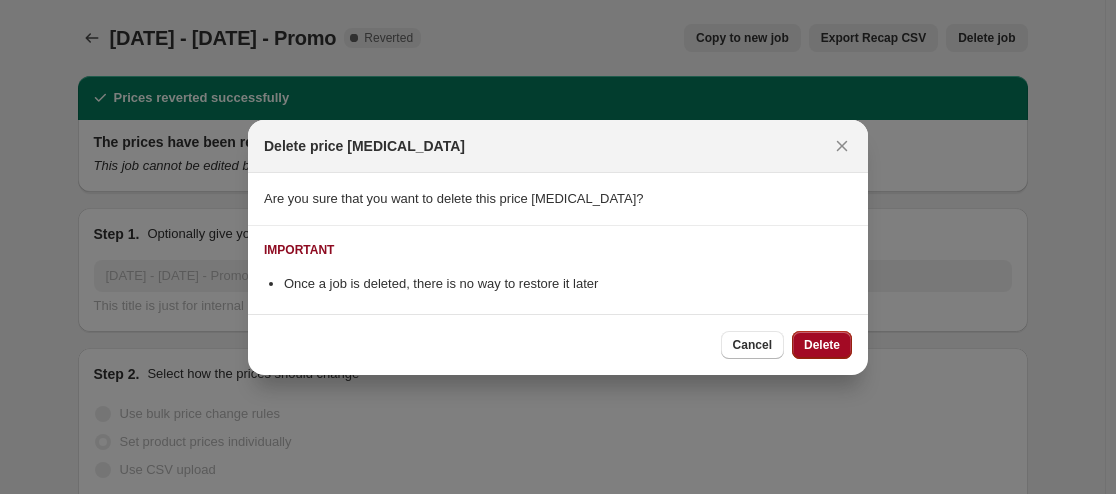 click on "Delete" at bounding box center (822, 345) 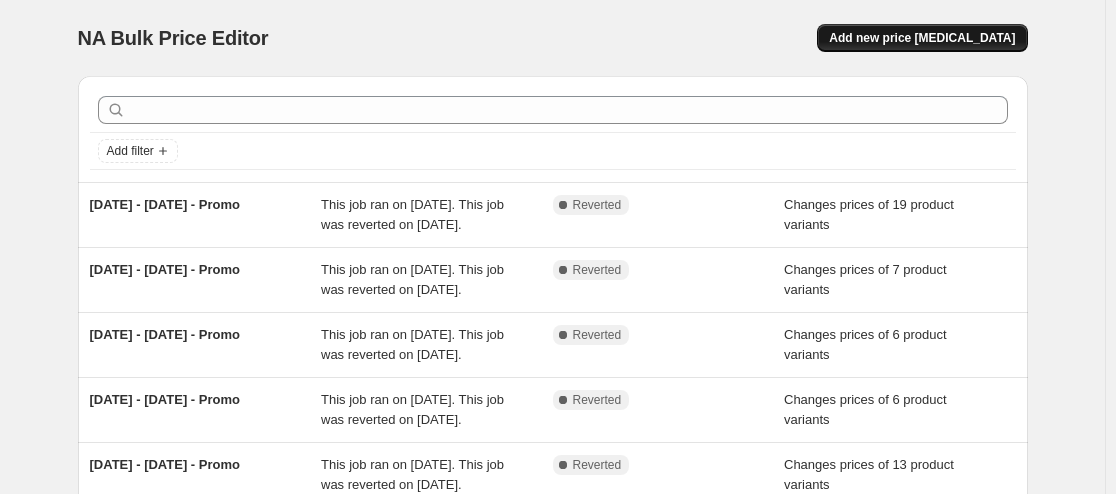 click on "Add new price [MEDICAL_DATA]" at bounding box center (922, 38) 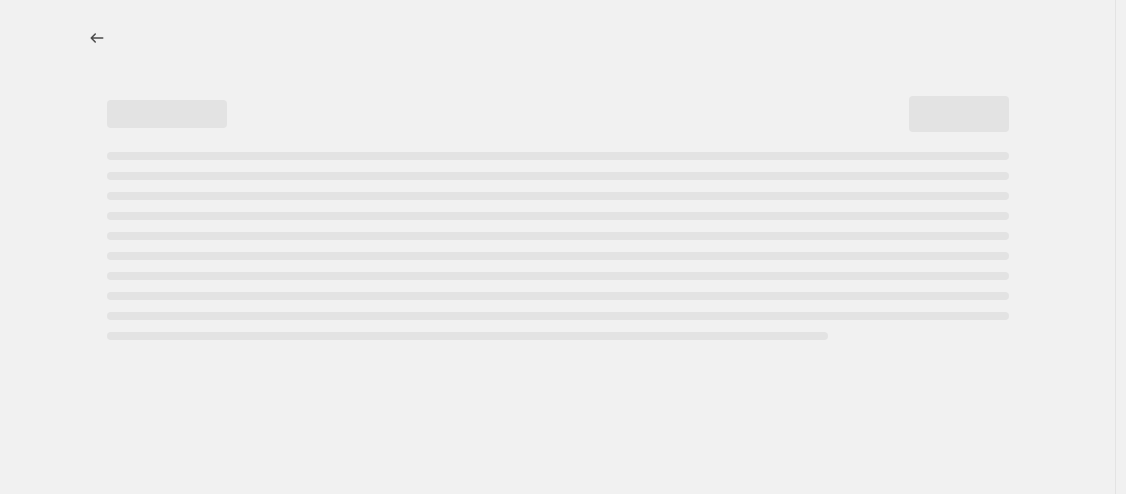 select on "percentage" 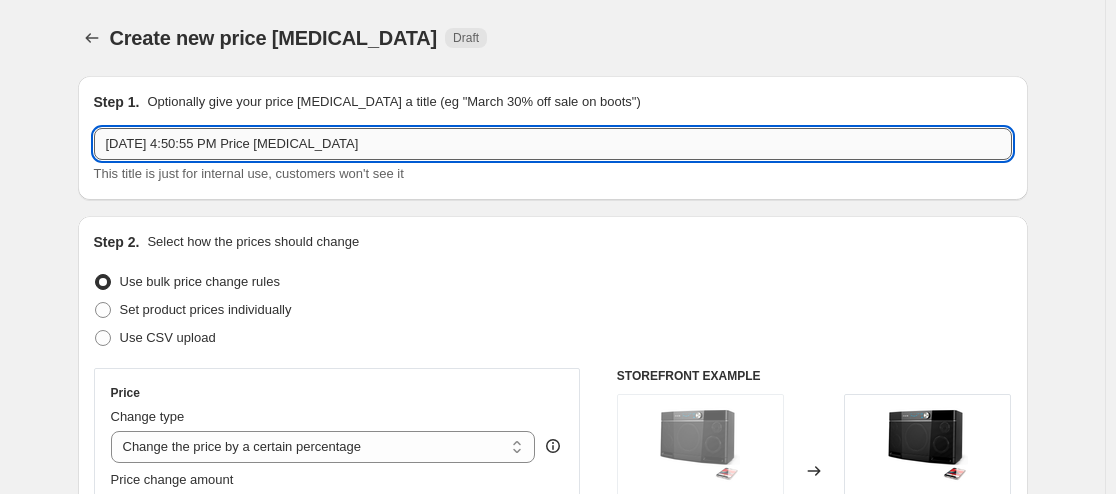 click on "[DATE] 4:50:55 PM Price [MEDICAL_DATA]" at bounding box center (553, 144) 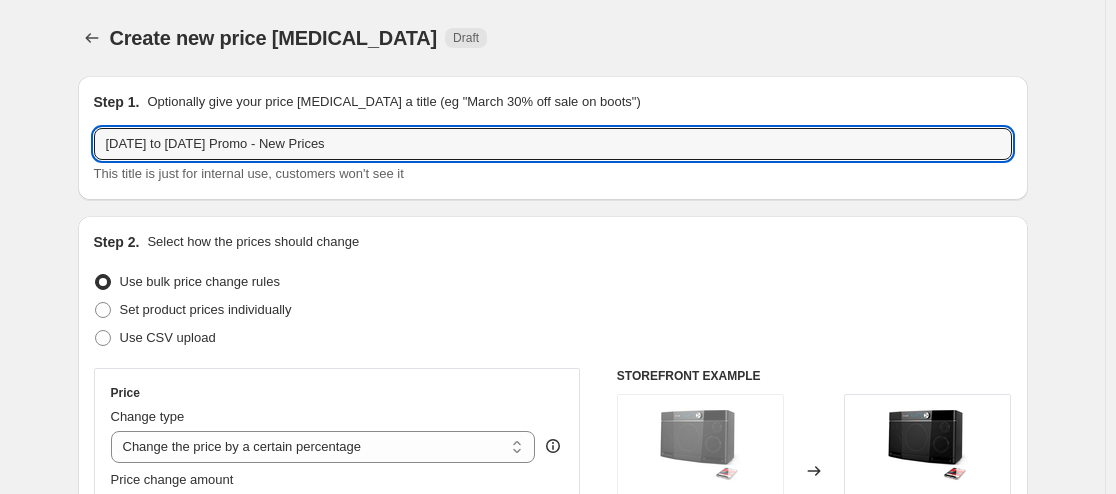 type on "[DATE] to [DATE] Promo - New Prices" 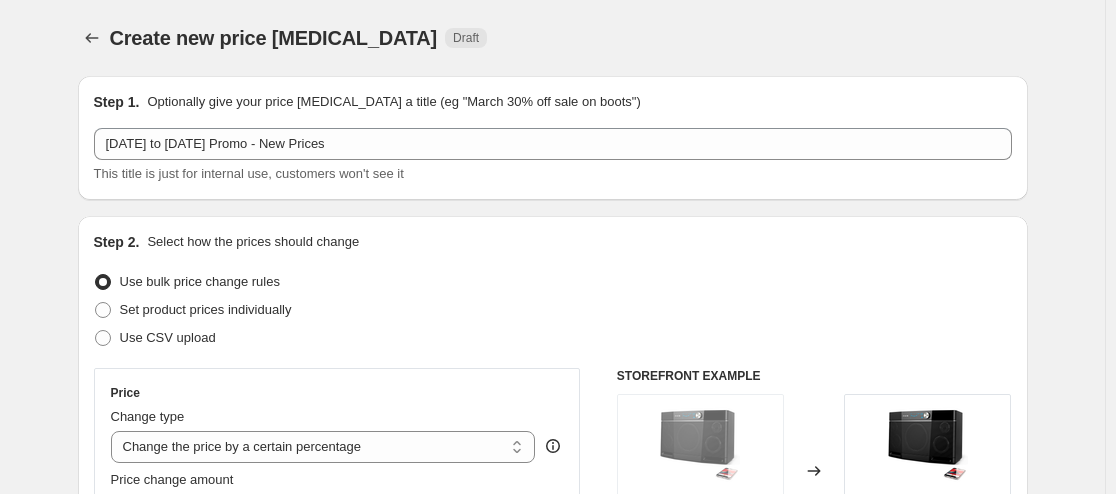 click on "Step 1. Optionally give your price [MEDICAL_DATA] a title (eg "March 30% off sale on boots") [DATE] to [DATE] Promo - New Prices This title is just for internal use, customers won't see it Step 2. Select how the prices should change Use bulk price change rules Set product prices individually Use CSV upload Price Change type Change the price to a certain amount Change the price by a certain amount Change the price by a certain percentage Change the price to the current compare at price (price before sale) Change the price by a certain amount relative to the compare at price Change the price by a certain percentage relative to the compare at price Don't change the price Change the price by a certain percentage relative to the cost per item Change price to certain cost margin Change the price by a certain percentage Price change amount -10 % (Price drop) Rounding Round to nearest .01 Round to nearest whole number End prices in .99 End prices in a certain number Show rounding direction options? Compare at price" at bounding box center [545, 971] 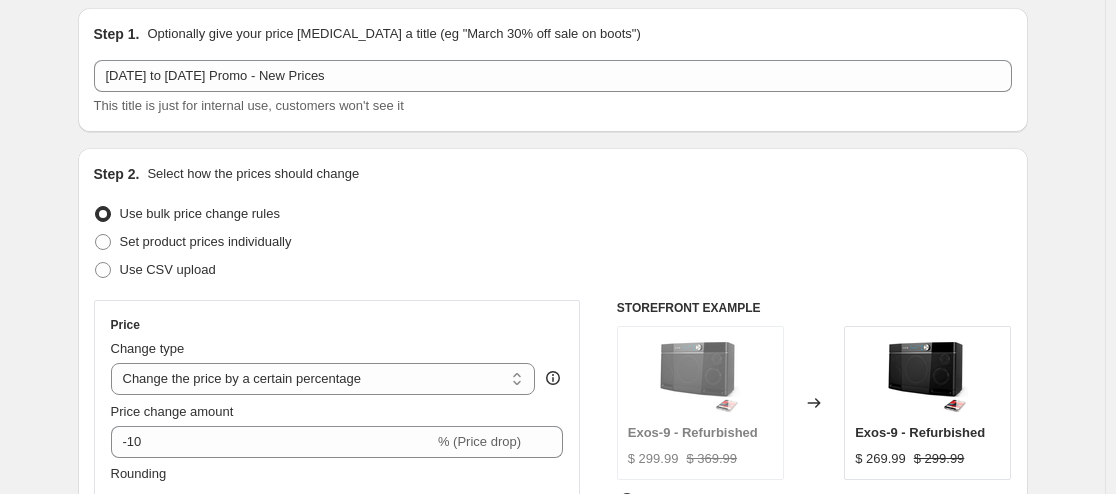 scroll, scrollTop: 86, scrollLeft: 0, axis: vertical 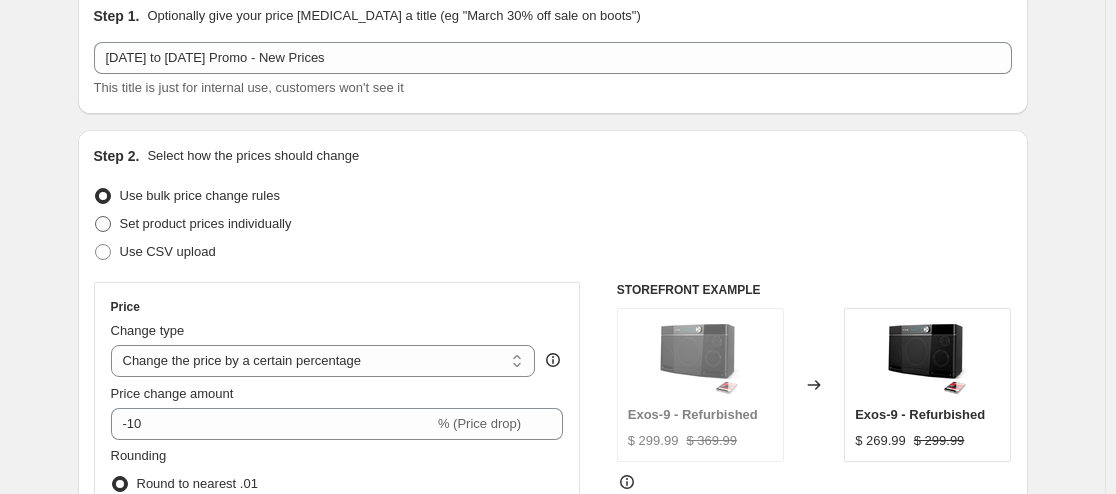 click on "Set product prices individually" at bounding box center (206, 223) 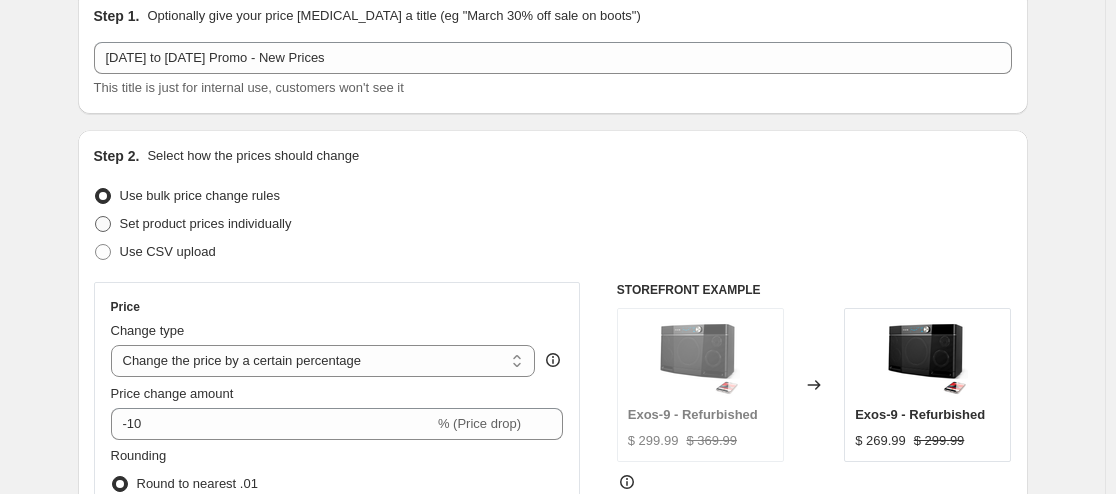 radio on "true" 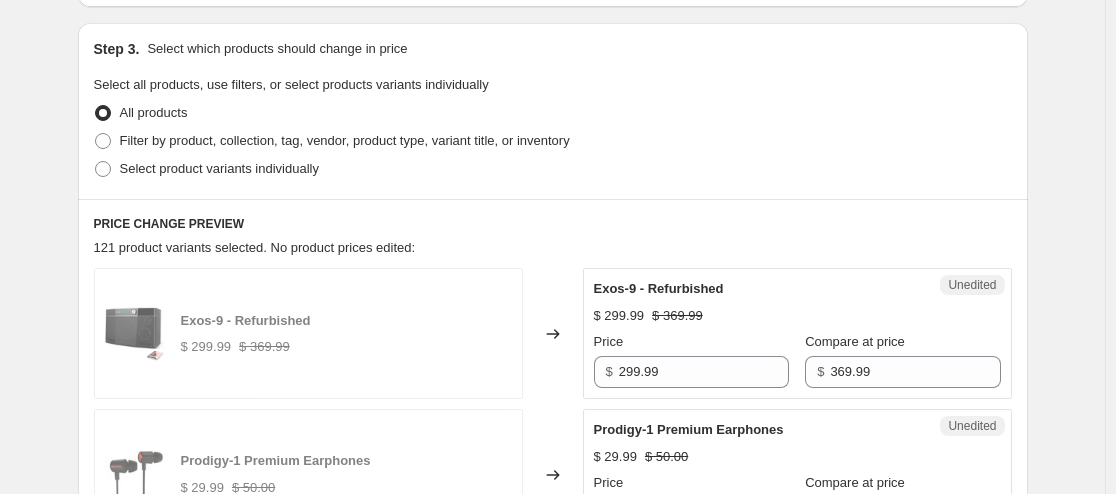 scroll, scrollTop: 86, scrollLeft: 0, axis: vertical 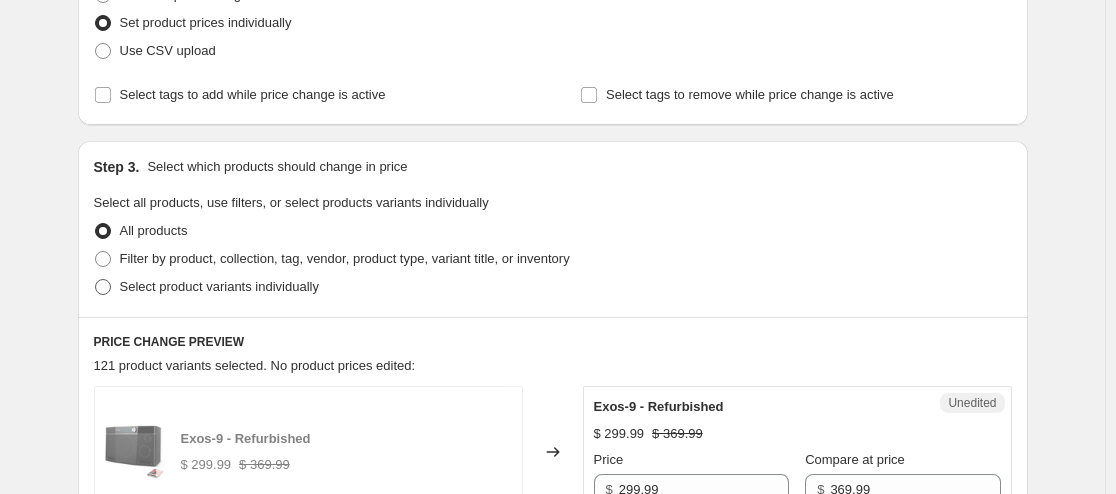 click on "Select product variants individually" at bounding box center [219, 286] 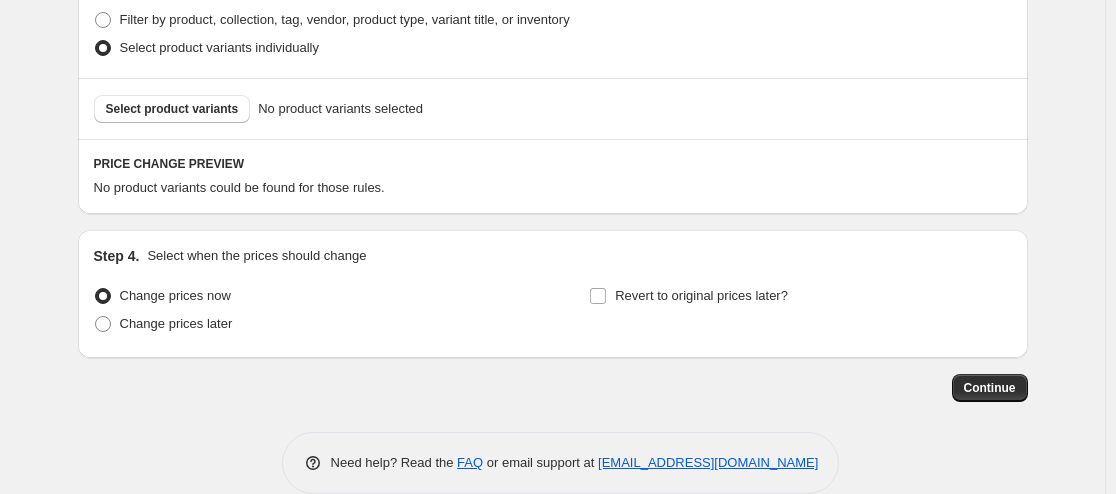 scroll, scrollTop: 528, scrollLeft: 0, axis: vertical 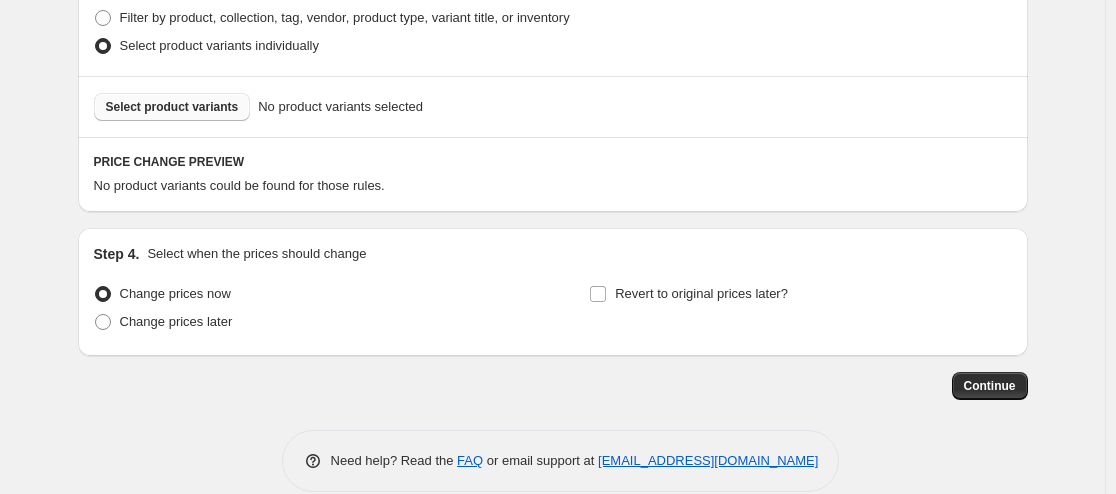 click on "Select product variants" at bounding box center (172, 107) 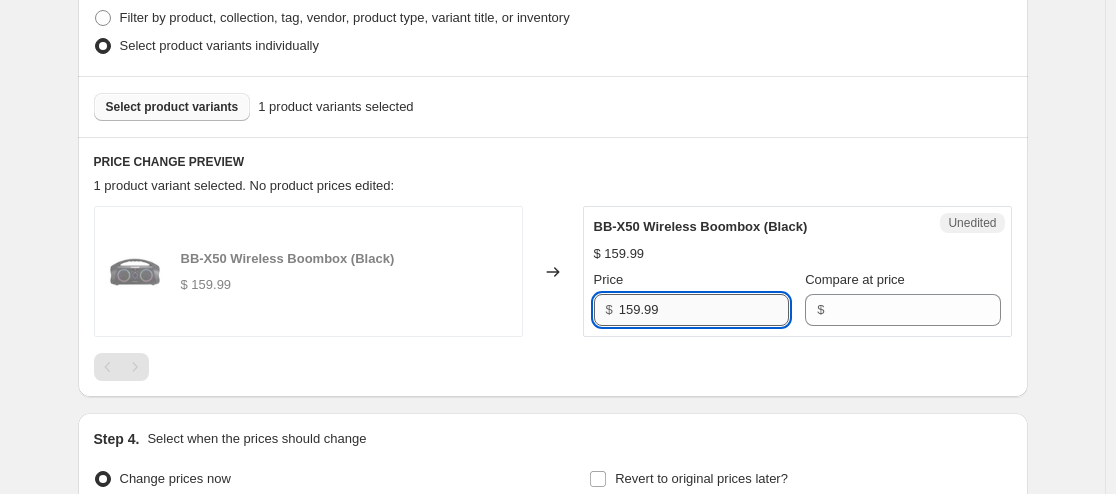 click on "159.99" at bounding box center [704, 310] 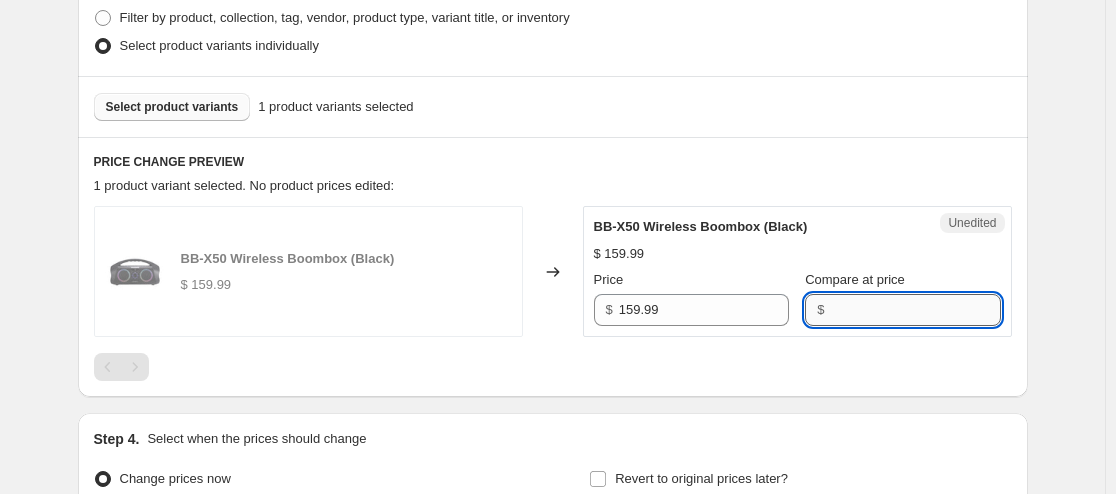 click on "Compare at price" at bounding box center [915, 310] 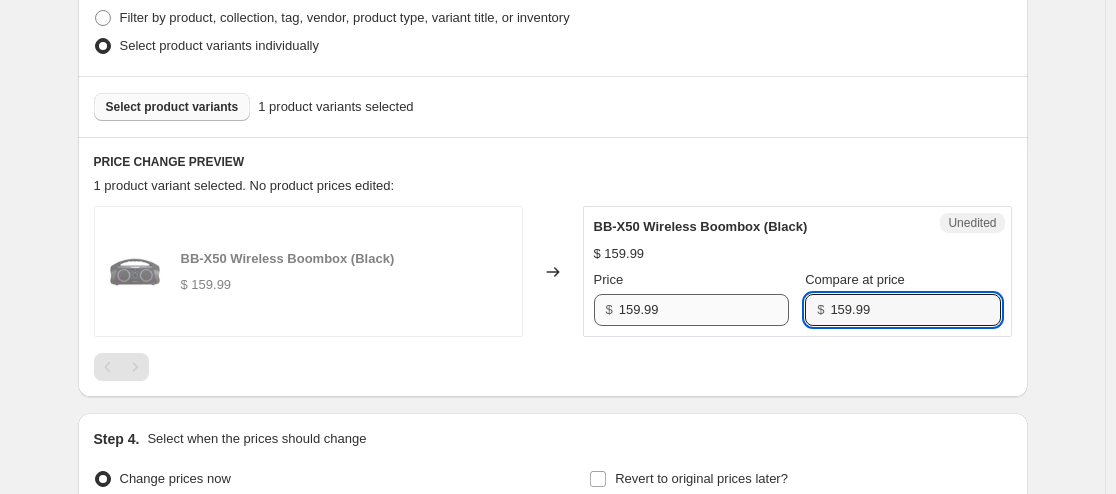 type on "159.99" 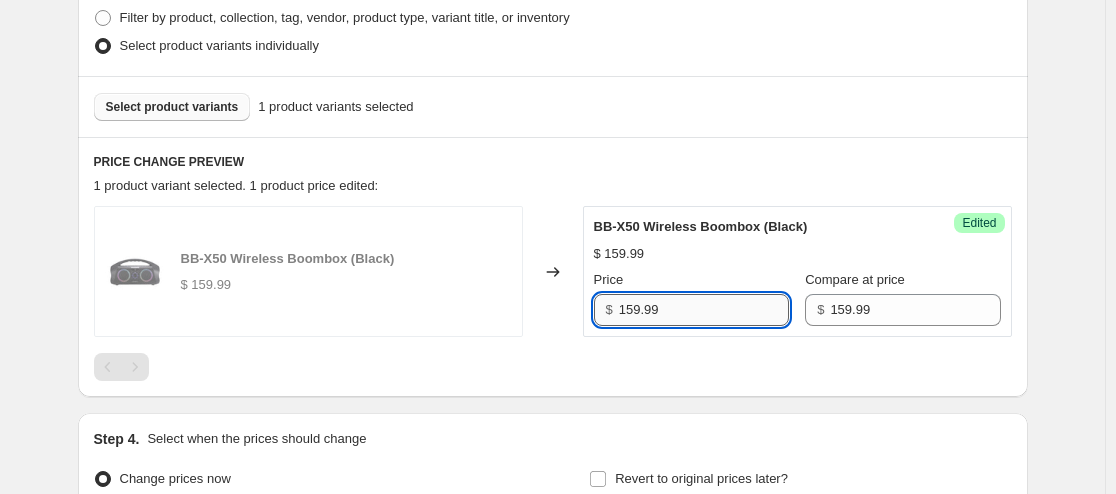 click on "159.99" at bounding box center [704, 310] 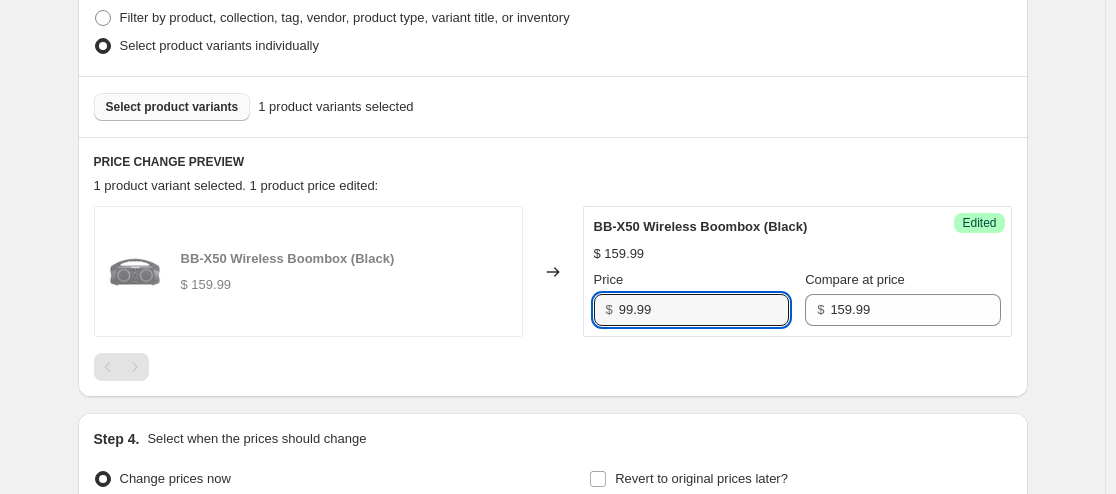 type on "99.99" 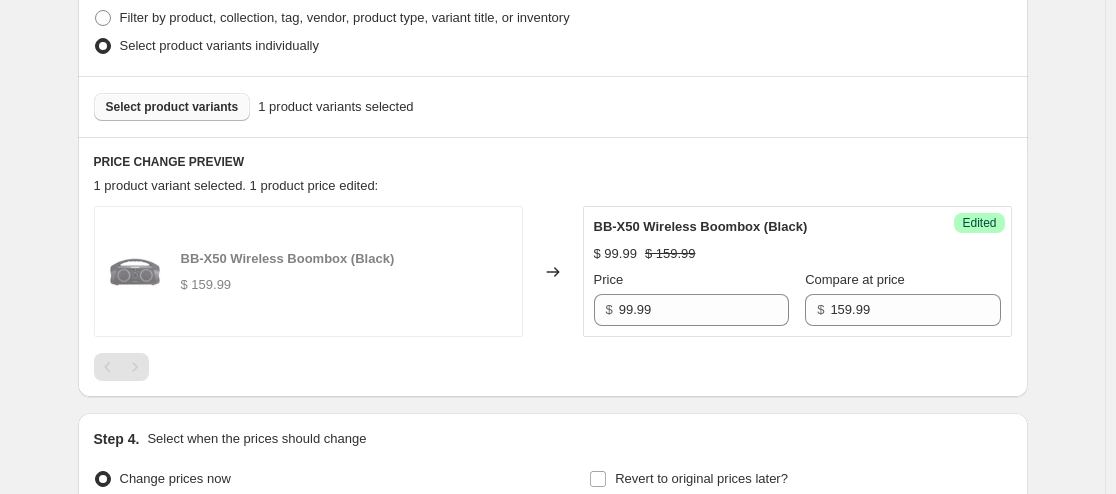 click on "Select product variants" at bounding box center (172, 107) 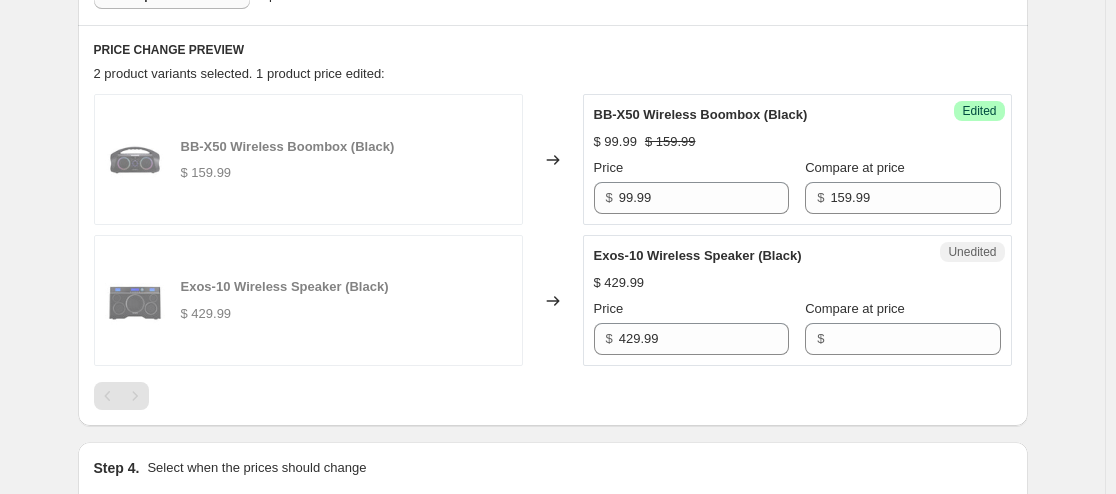 scroll, scrollTop: 654, scrollLeft: 0, axis: vertical 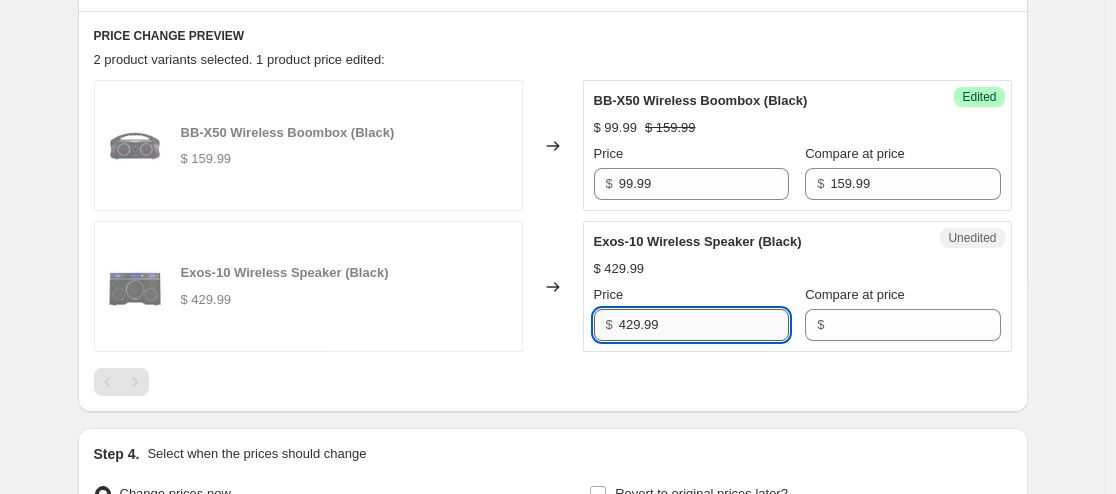 click on "429.99" at bounding box center (704, 325) 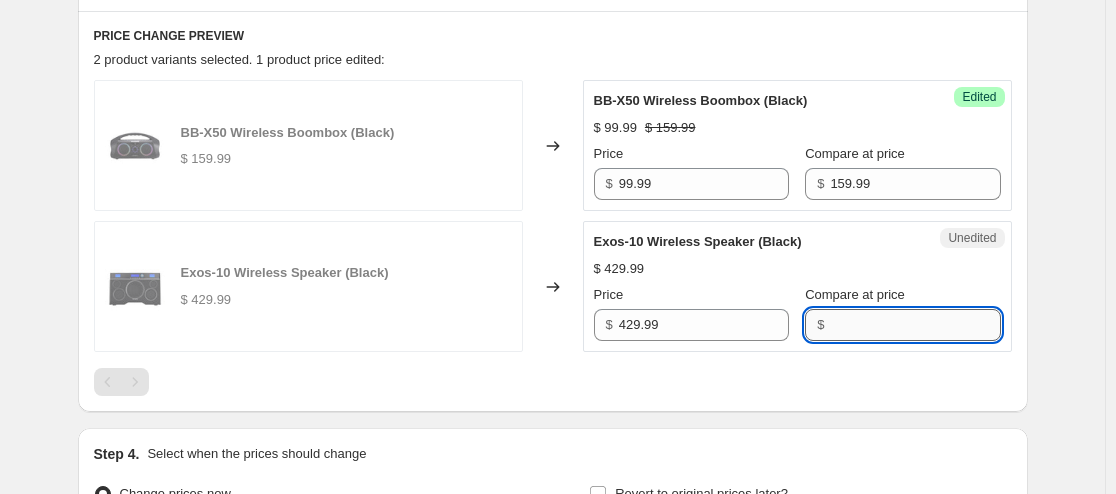 click on "Compare at price" at bounding box center (915, 325) 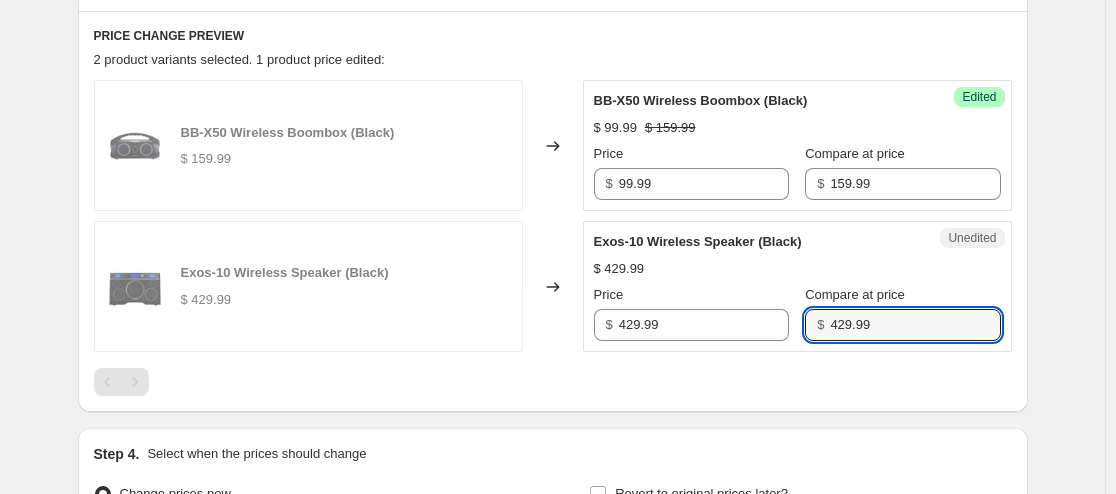 type on "429.99" 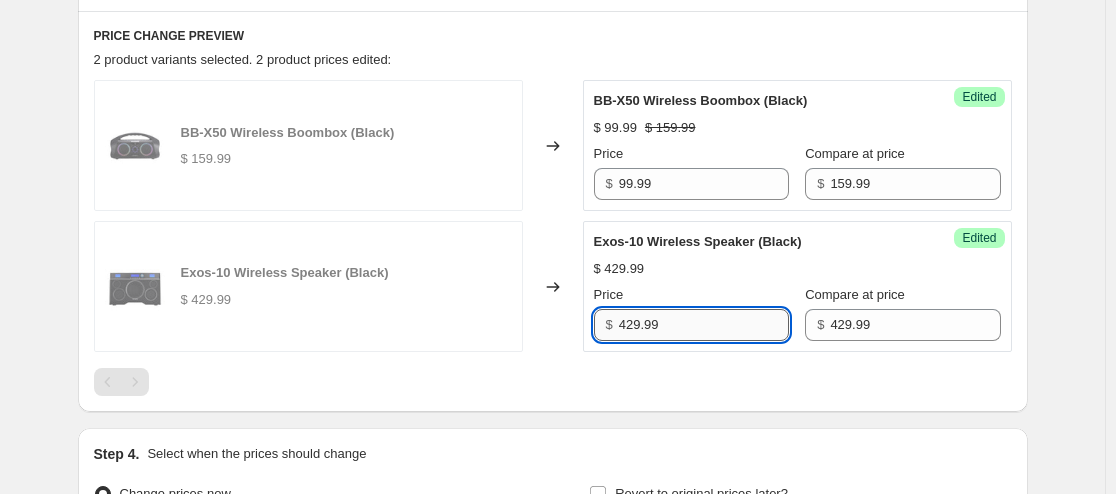 click on "429.99" at bounding box center [704, 325] 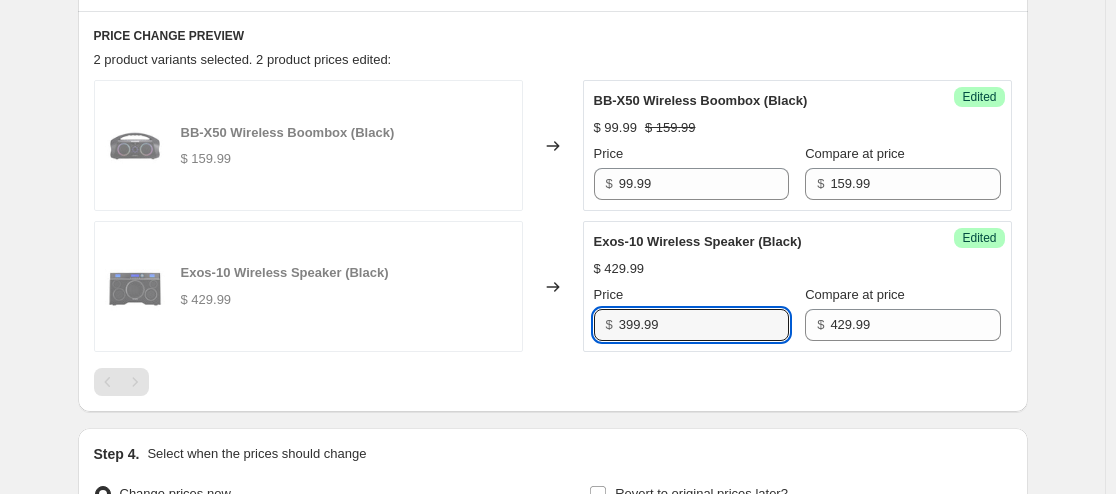 type on "399.99" 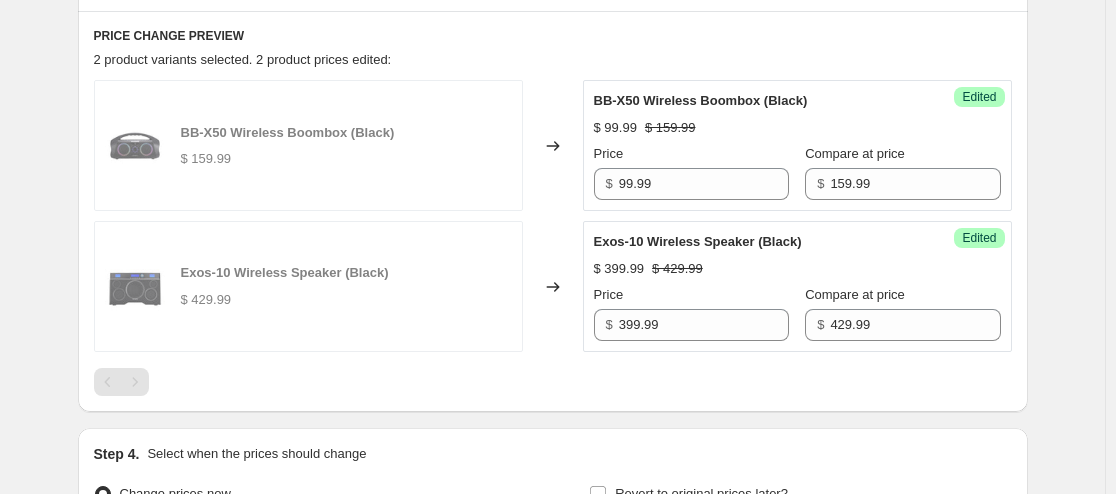 click at bounding box center [553, 382] 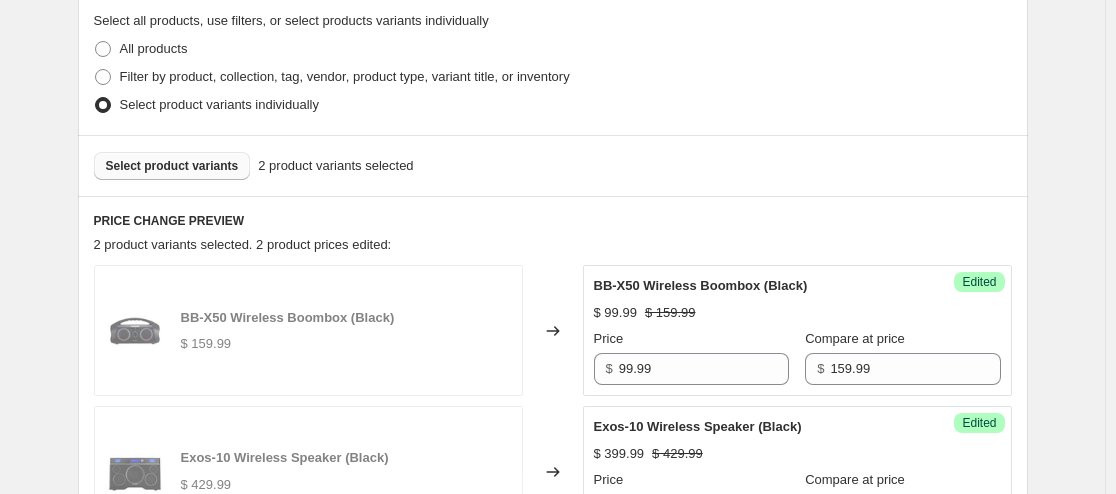 scroll, scrollTop: 468, scrollLeft: 0, axis: vertical 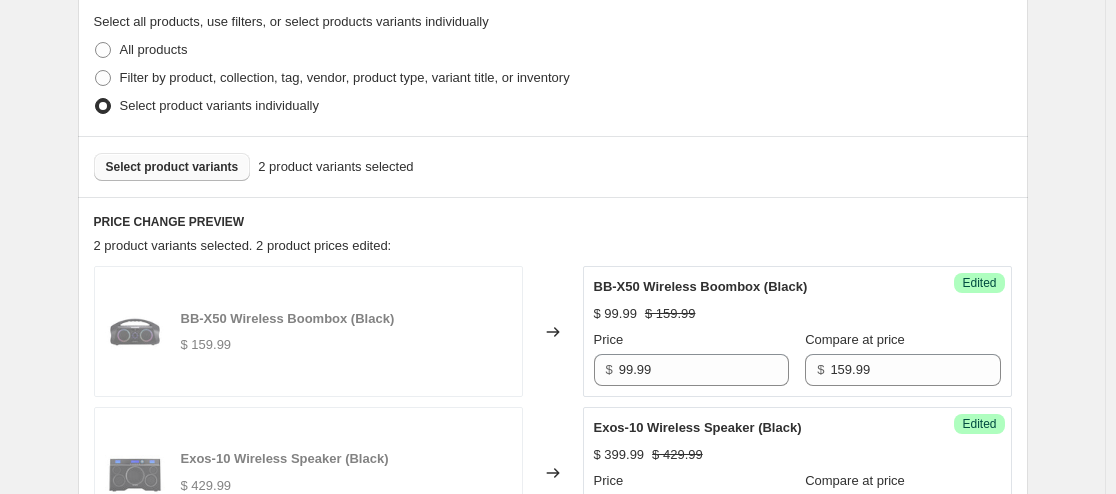 click on "Select product variants" at bounding box center [172, 167] 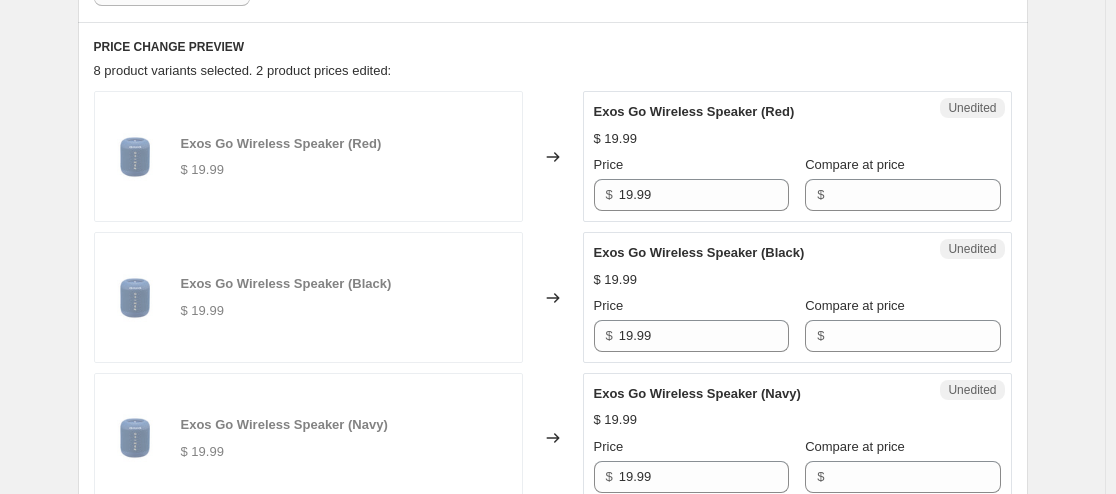 scroll, scrollTop: 662, scrollLeft: 0, axis: vertical 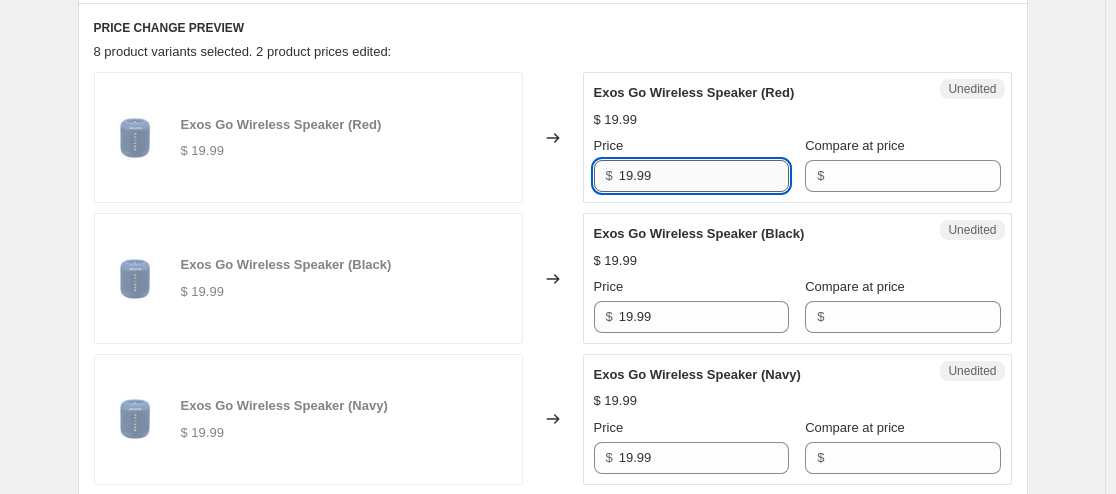 click on "19.99" at bounding box center (704, 176) 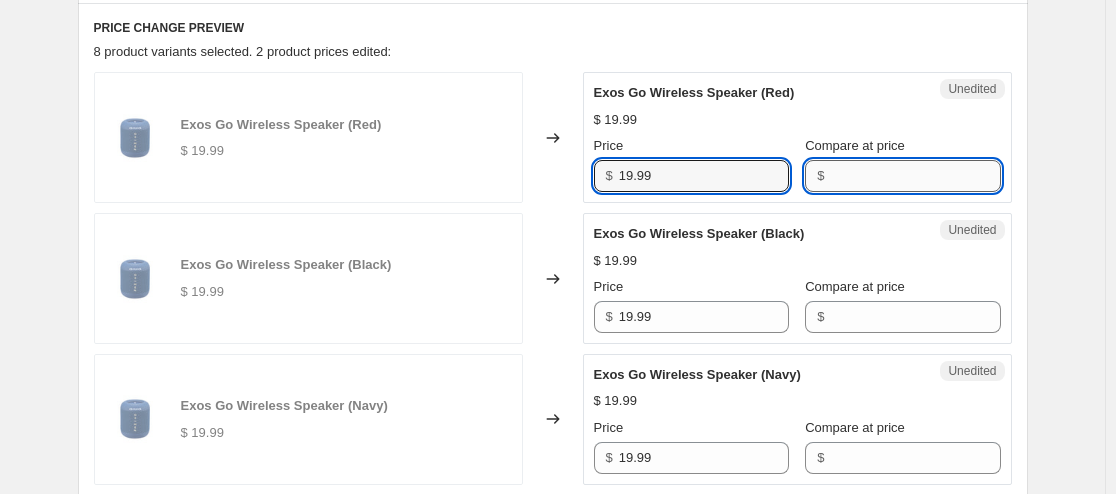 click on "Compare at price" at bounding box center [915, 176] 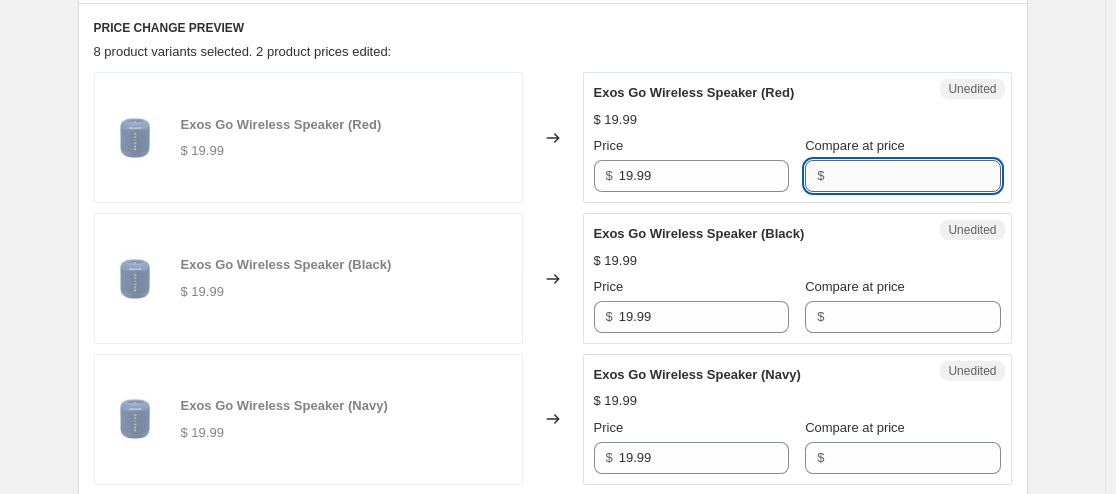 paste on "19.99" 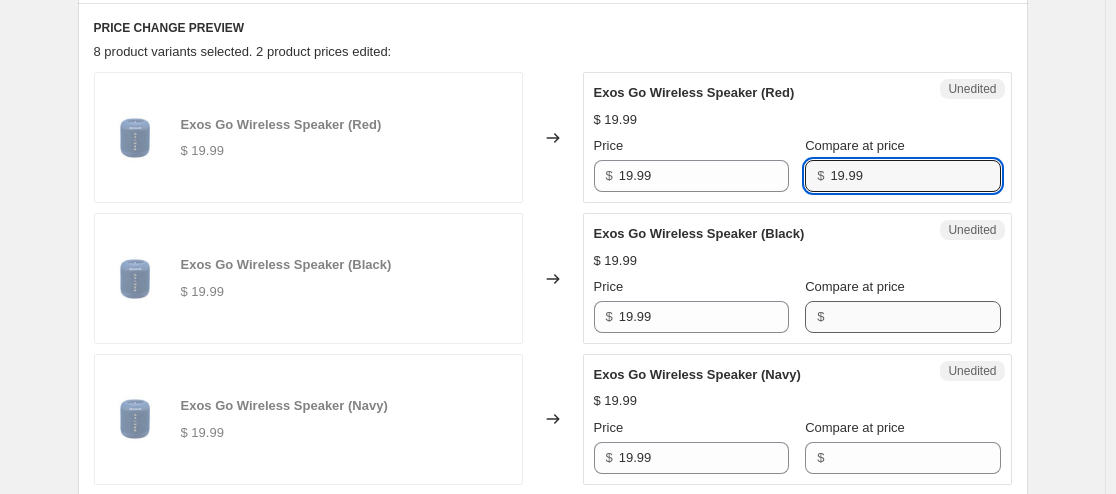 type on "19.99" 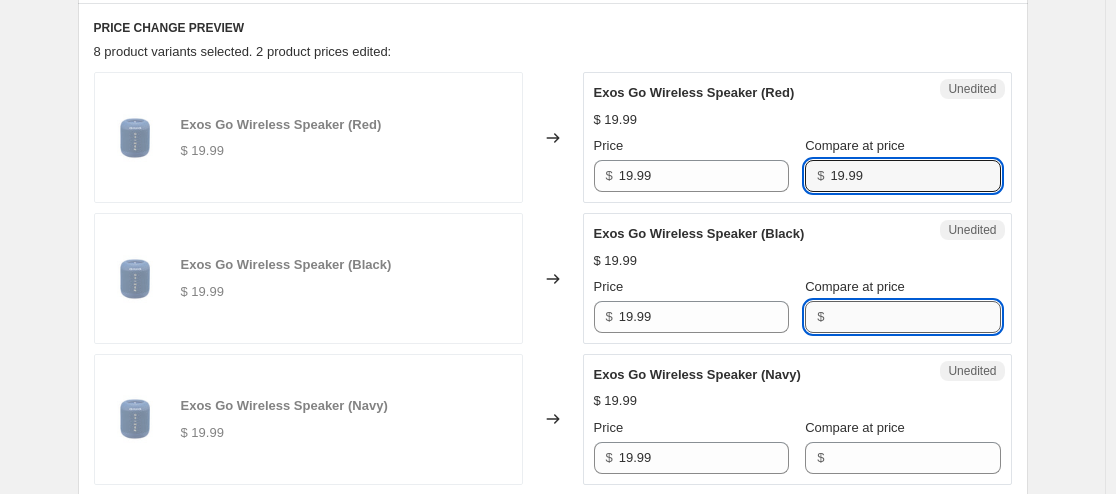 click on "Compare at price" at bounding box center [915, 317] 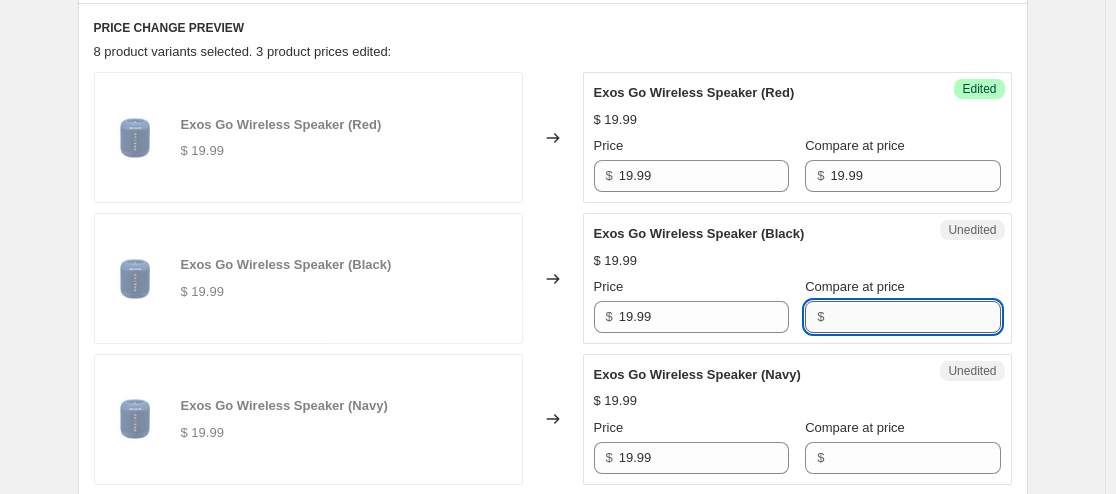paste on "19.99" 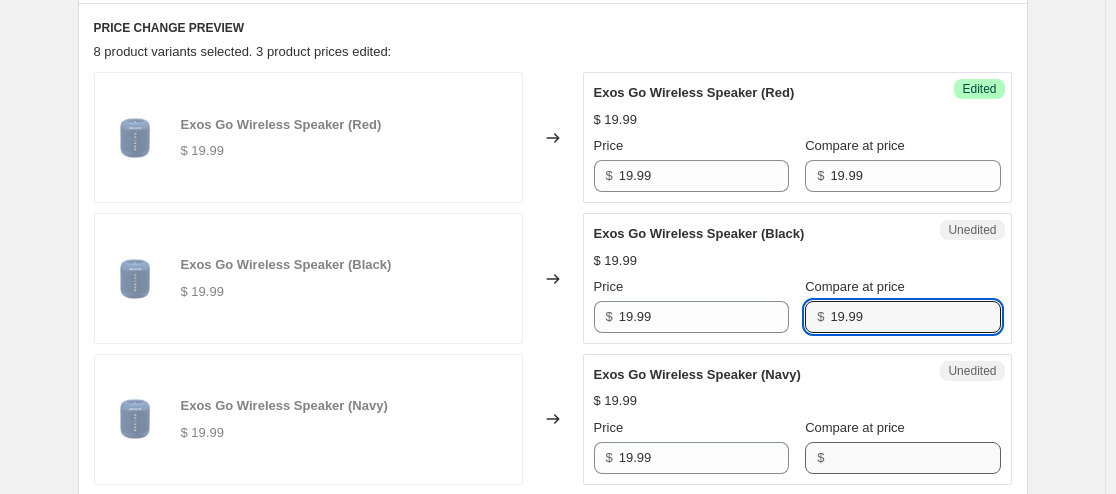 type on "19.99" 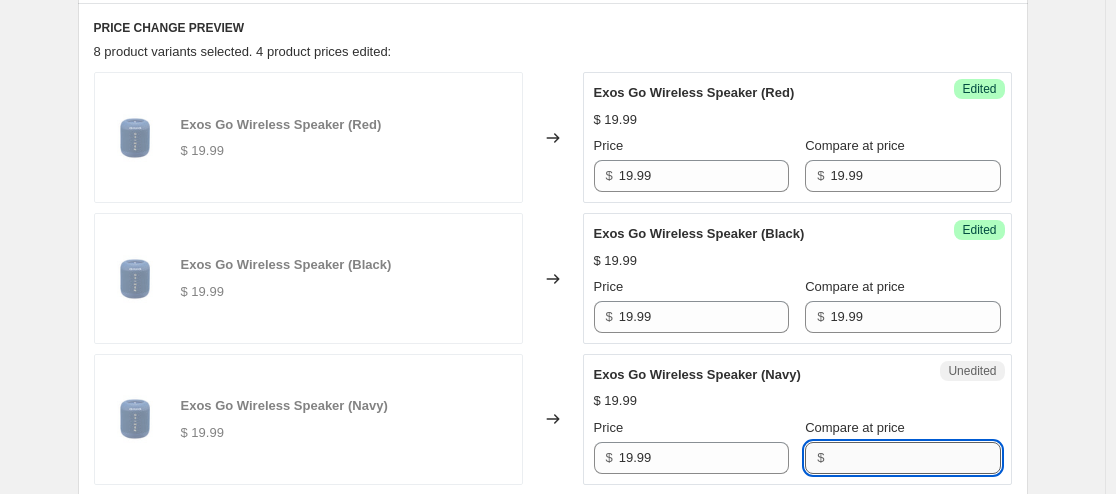 click on "Compare at price" at bounding box center (915, 458) 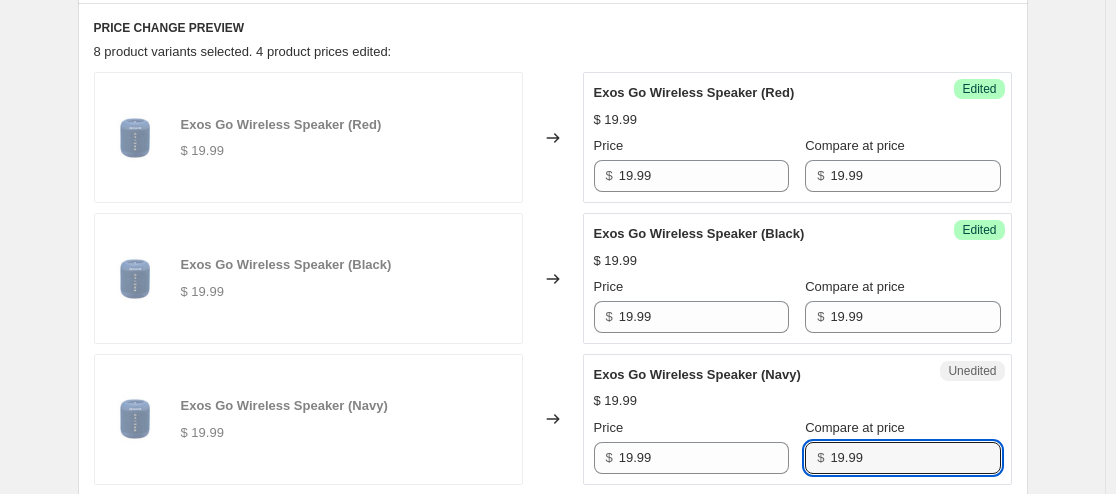 type on "19.99" 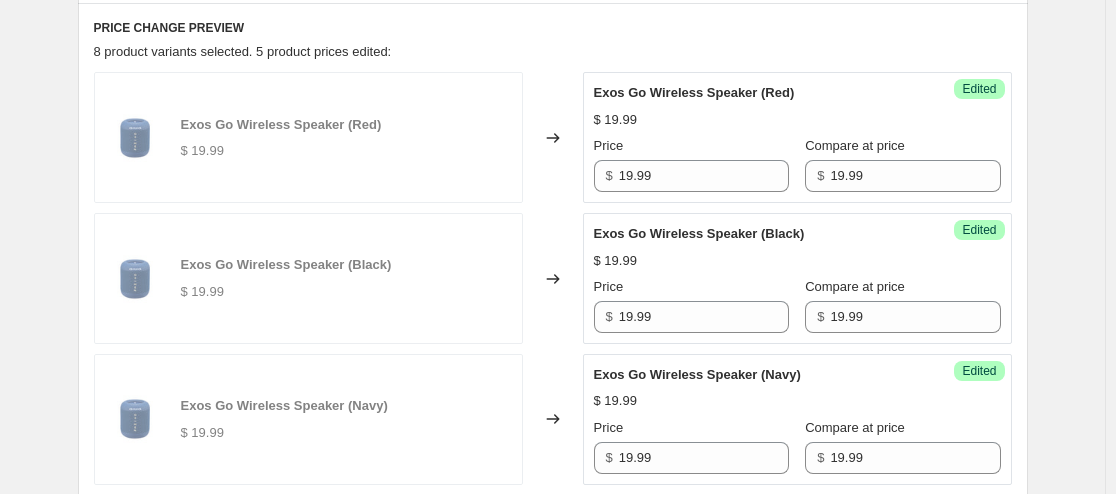 click on "Exos Go Wireless Speaker (Navy)" at bounding box center (757, 375) 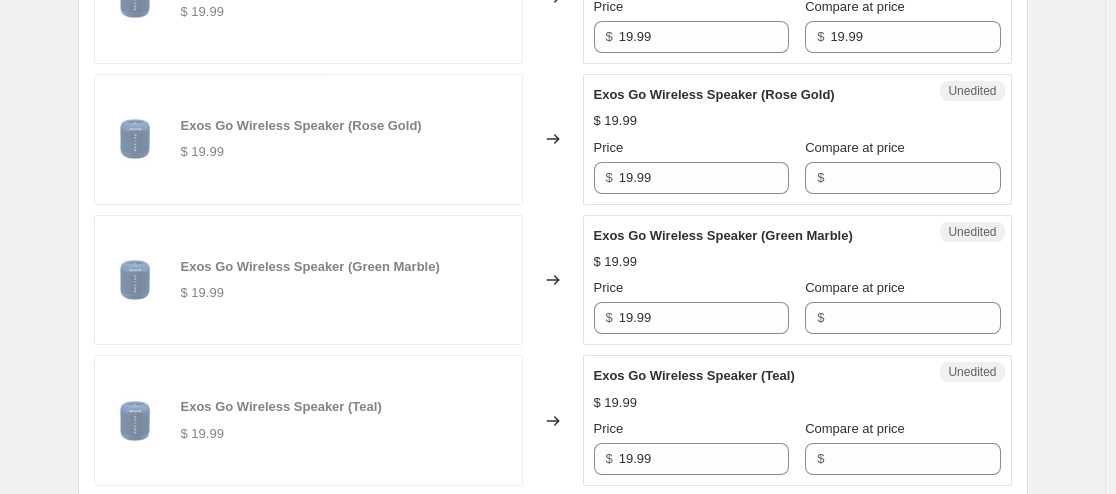 scroll, scrollTop: 1088, scrollLeft: 0, axis: vertical 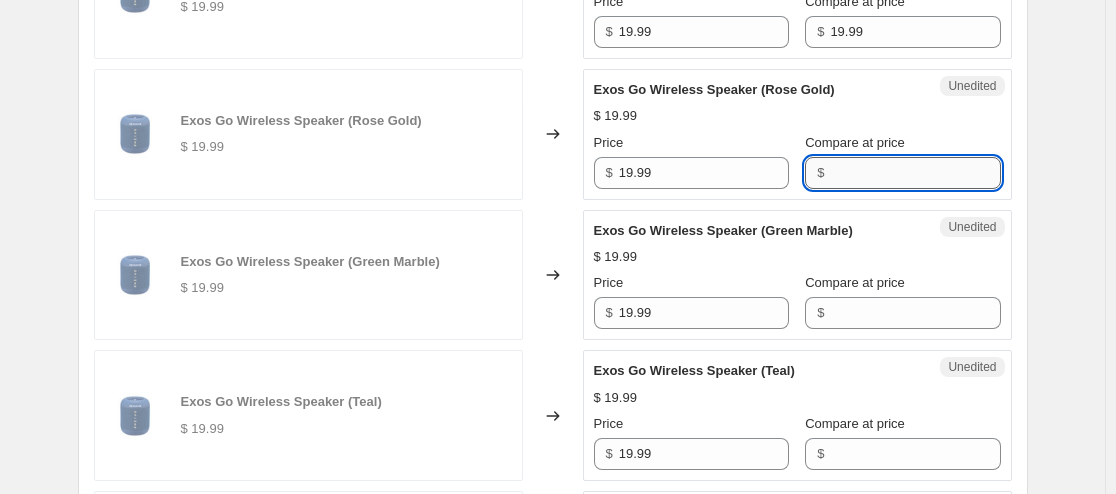 click on "Compare at price" at bounding box center [915, 173] 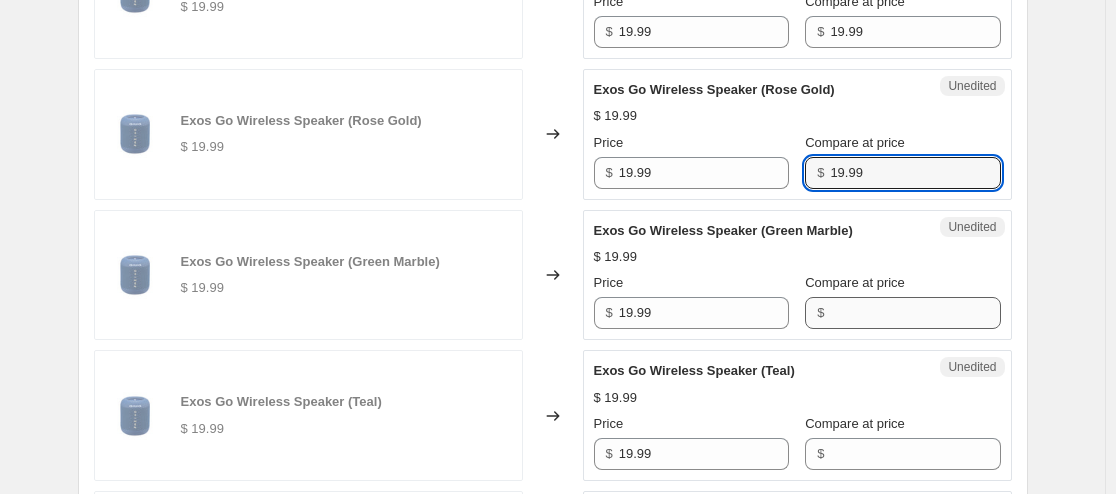 type on "19.99" 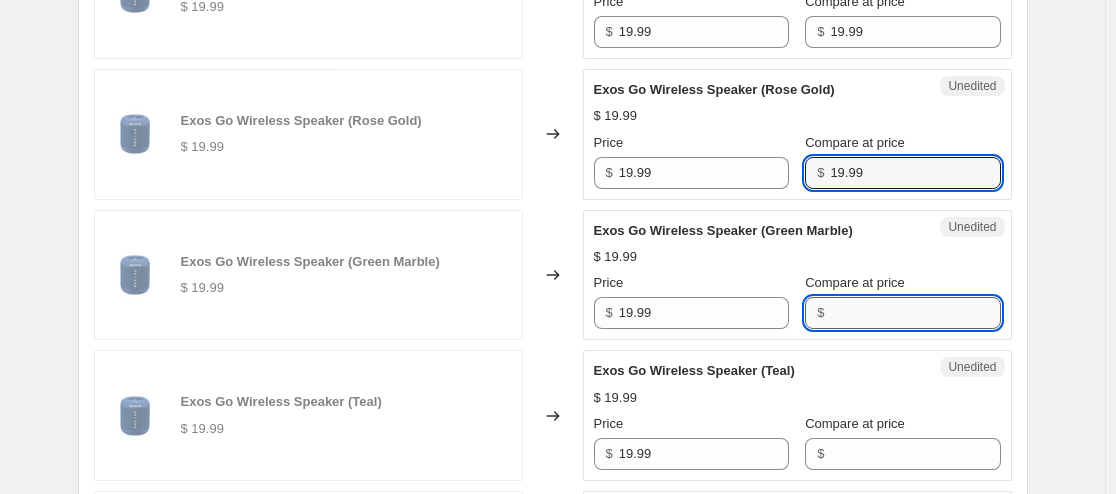 click on "Compare at price" at bounding box center [915, 313] 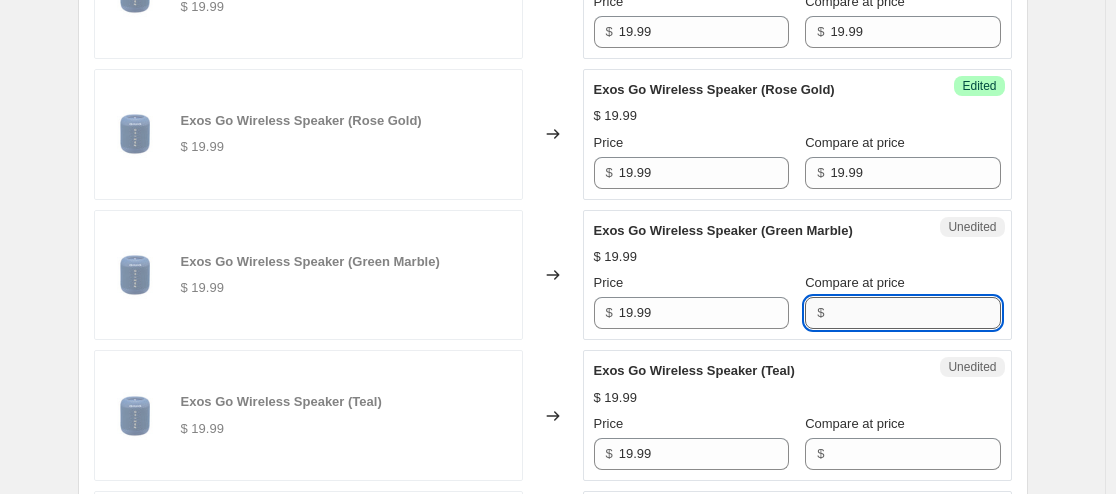 paste on "19.99" 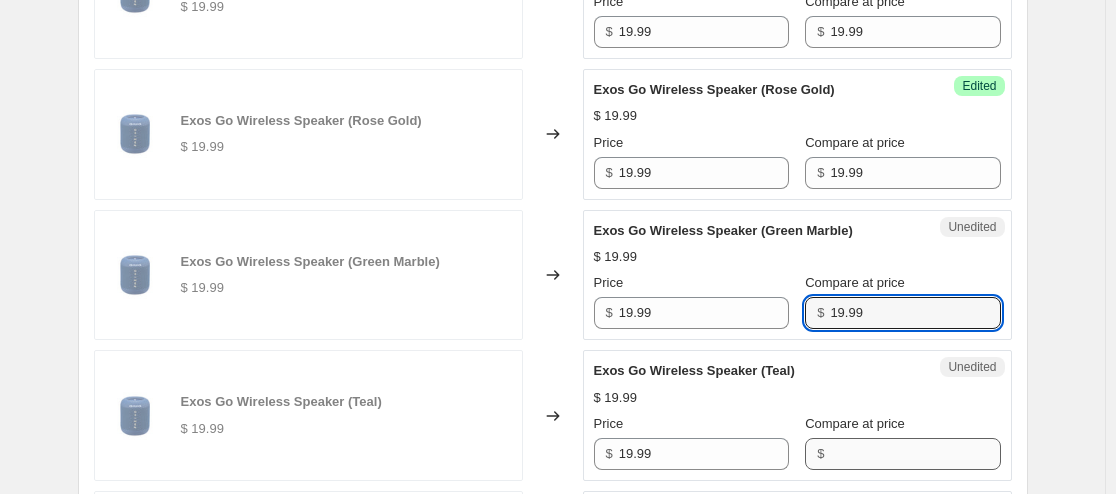 type on "19.99" 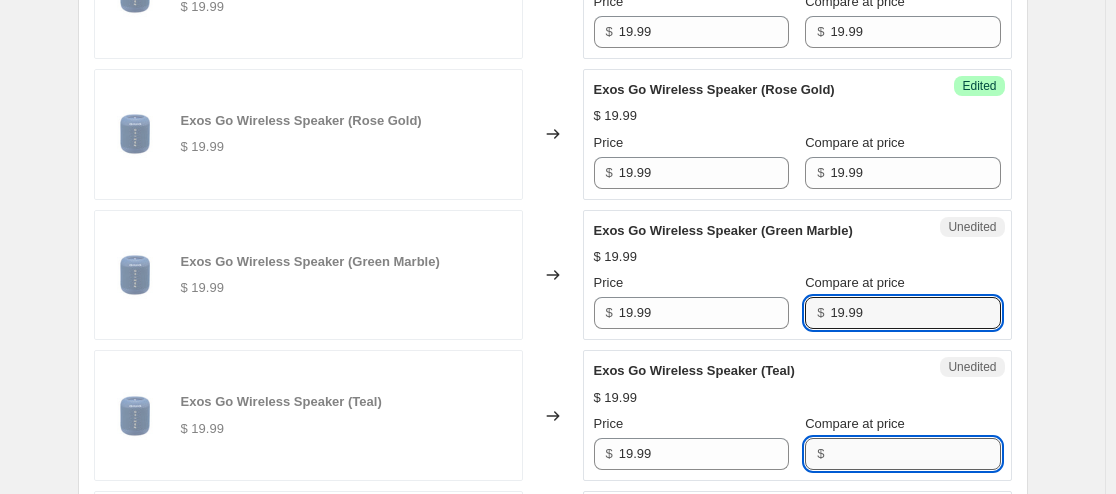 click on "Compare at price" at bounding box center [915, 454] 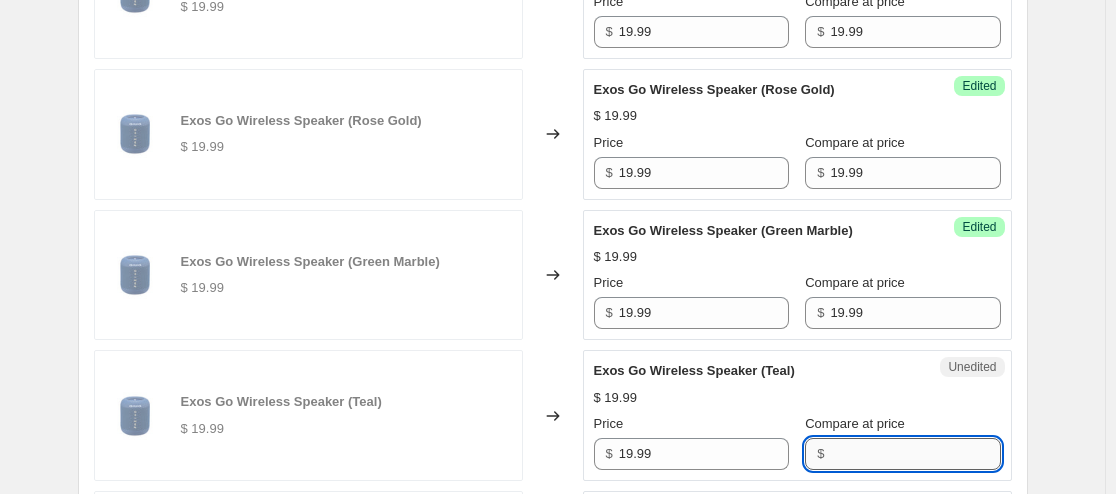 paste on "19.99" 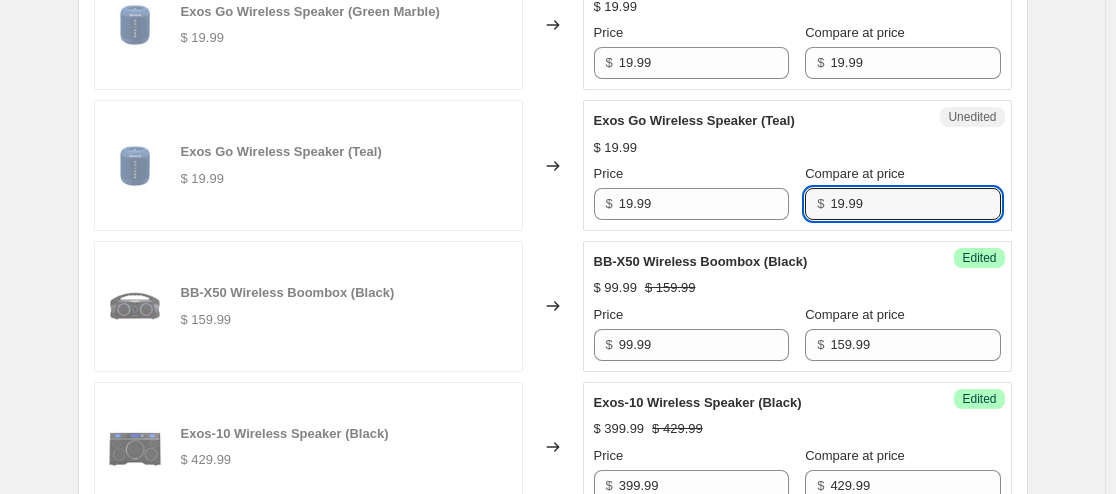 scroll, scrollTop: 1343, scrollLeft: 0, axis: vertical 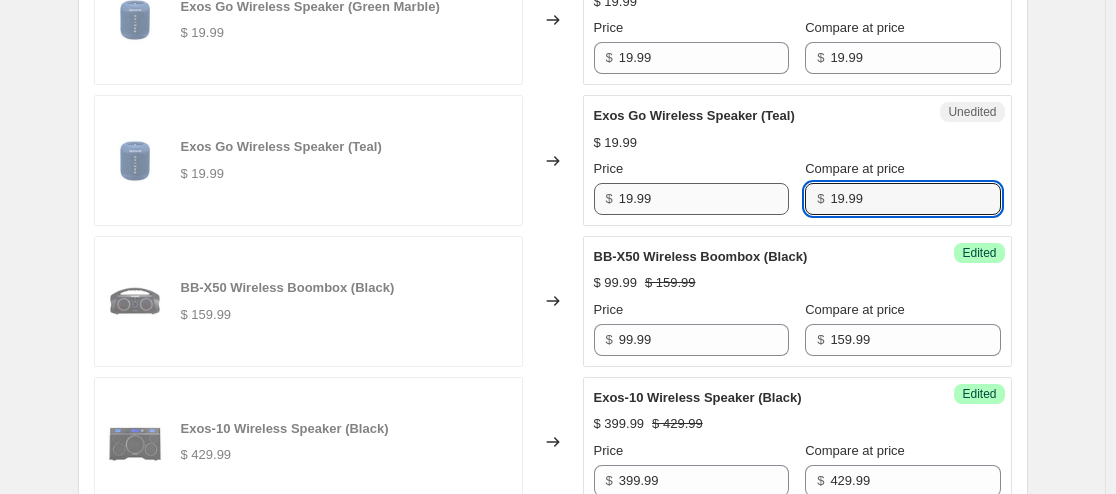 type on "19.99" 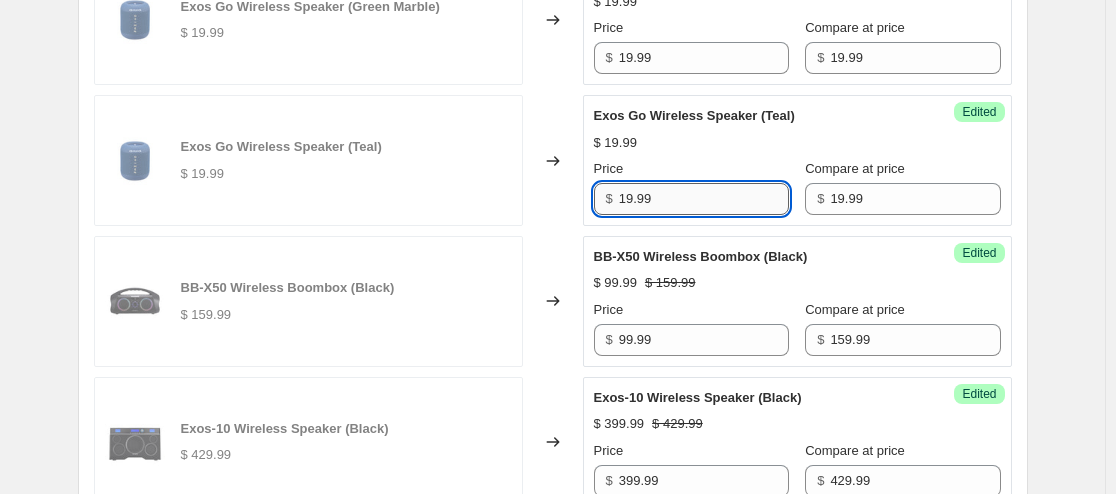 click on "19.99" at bounding box center [704, 199] 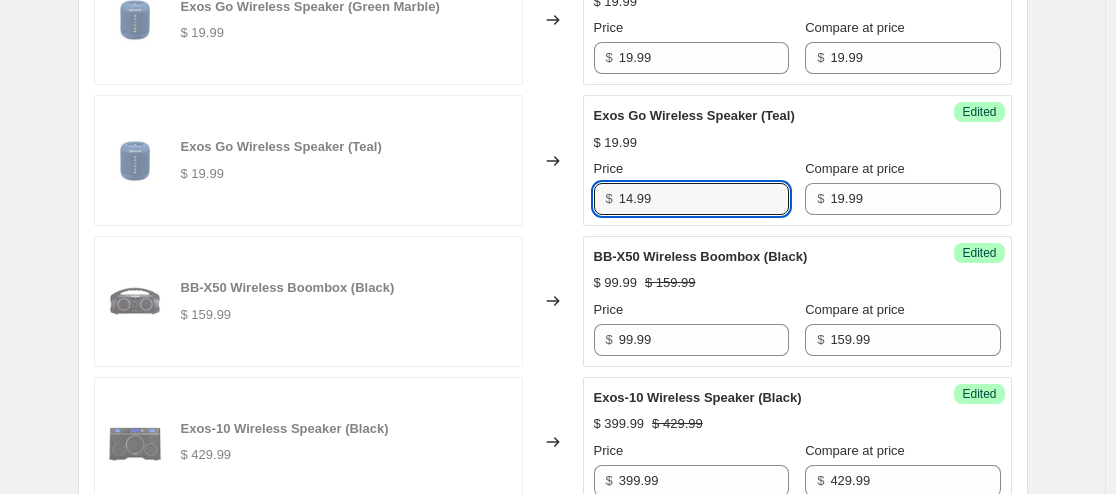 type on "14.99" 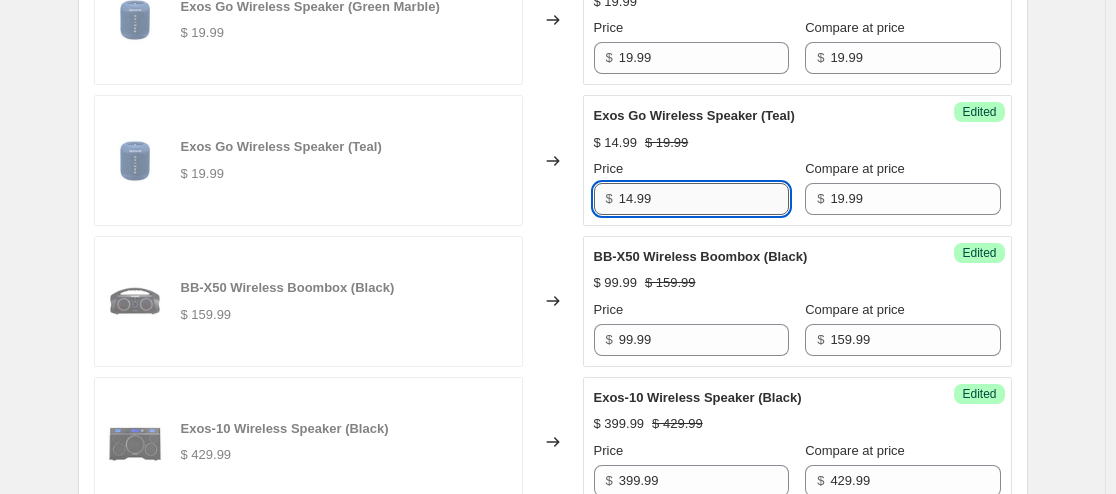 click on "14.99" at bounding box center [704, 199] 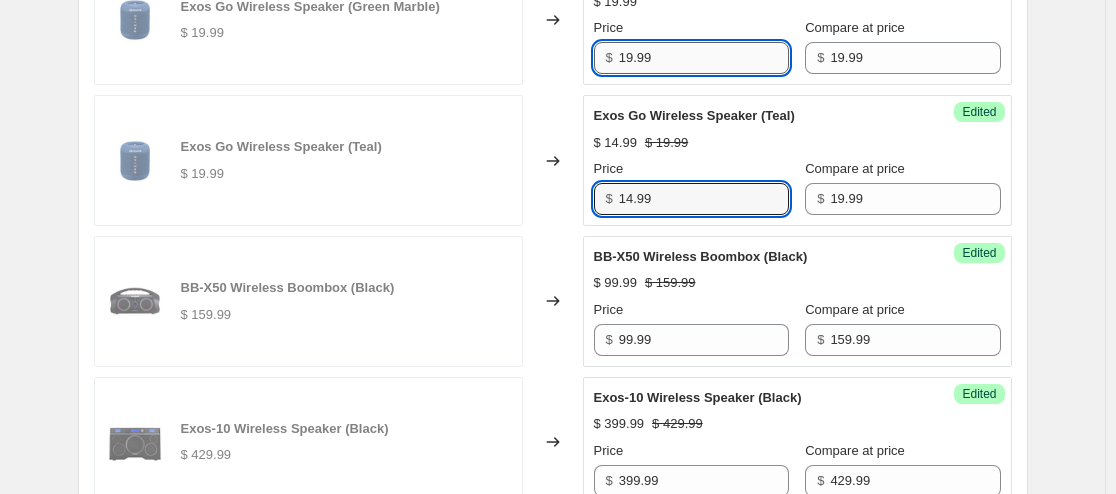 click on "19.99" at bounding box center [704, 58] 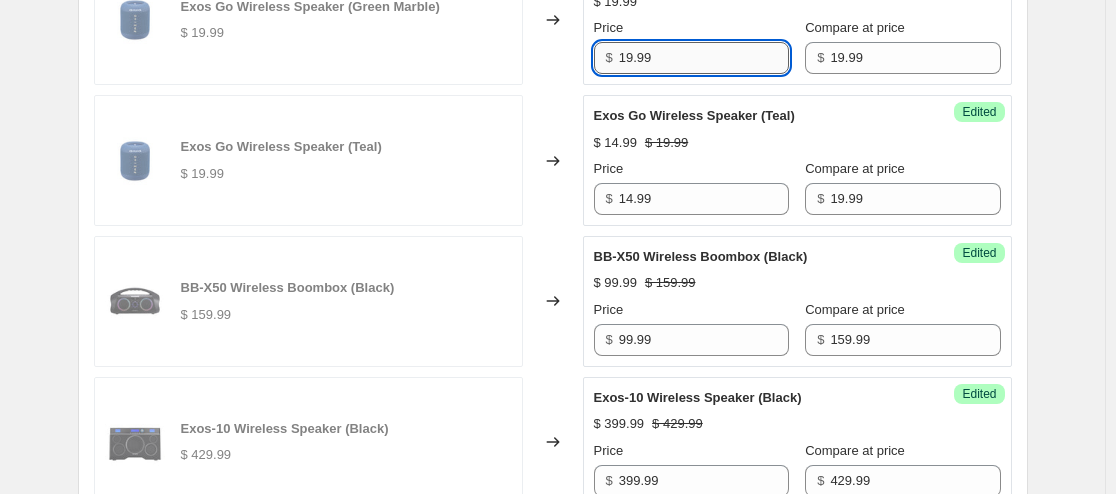 paste on "4" 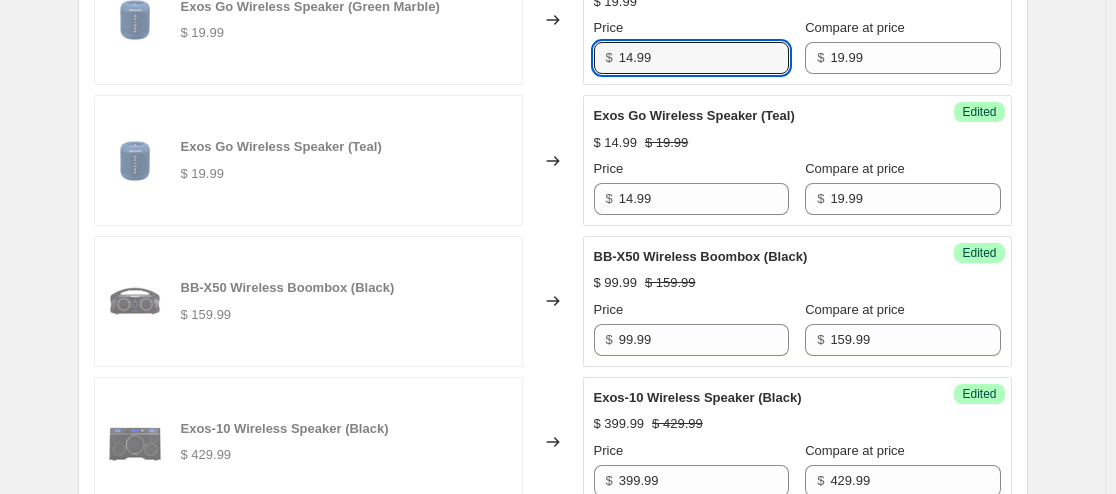 type on "14.99" 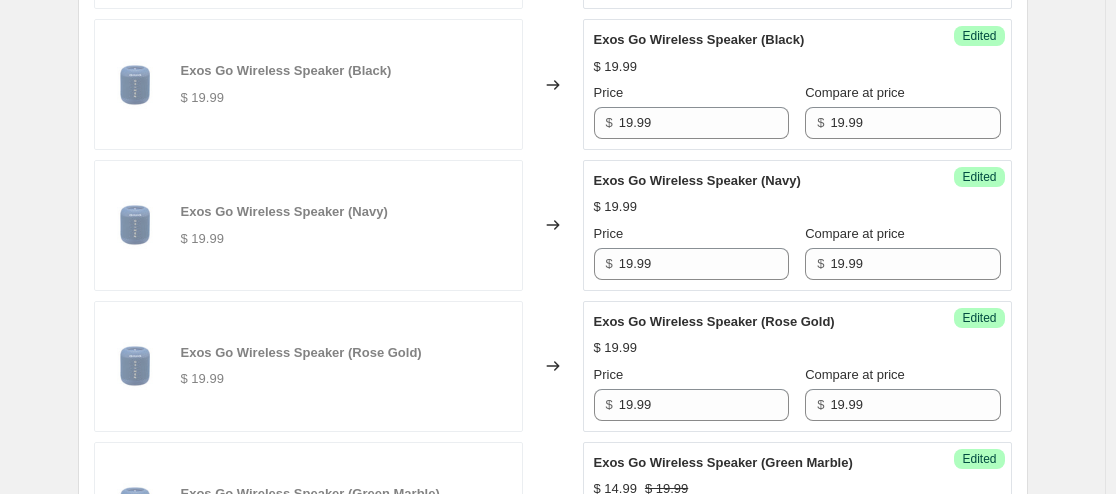 scroll, scrollTop: 808, scrollLeft: 0, axis: vertical 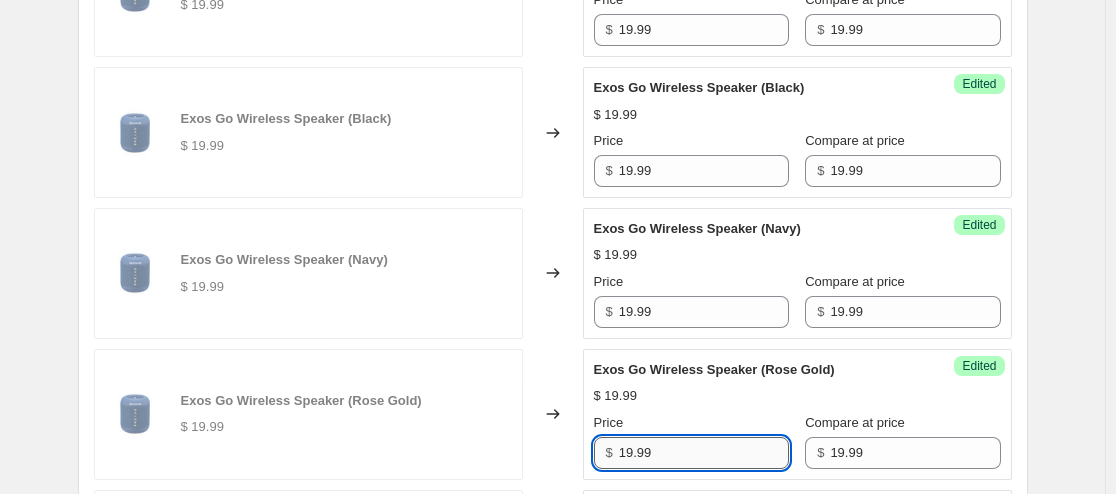 click on "19.99" at bounding box center [704, 453] 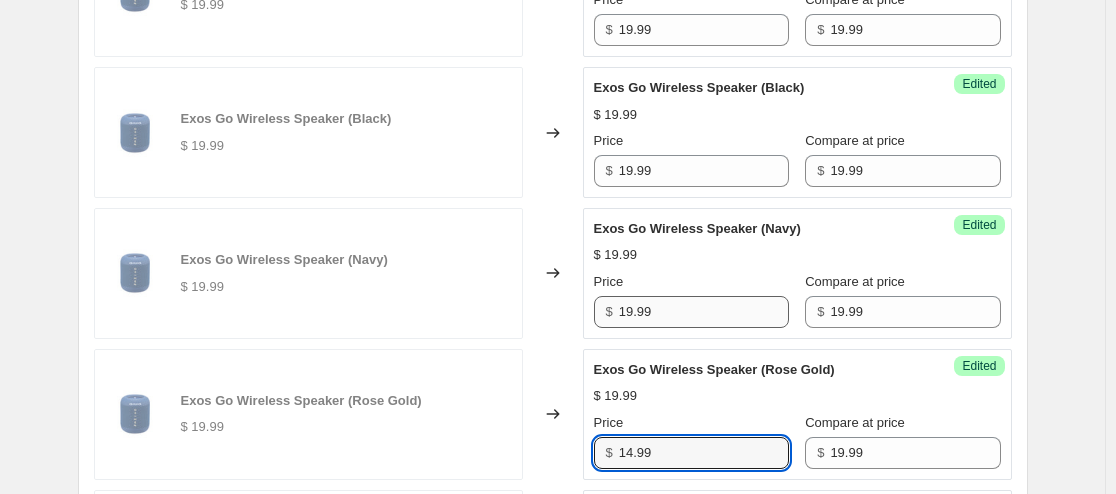 type on "14.99" 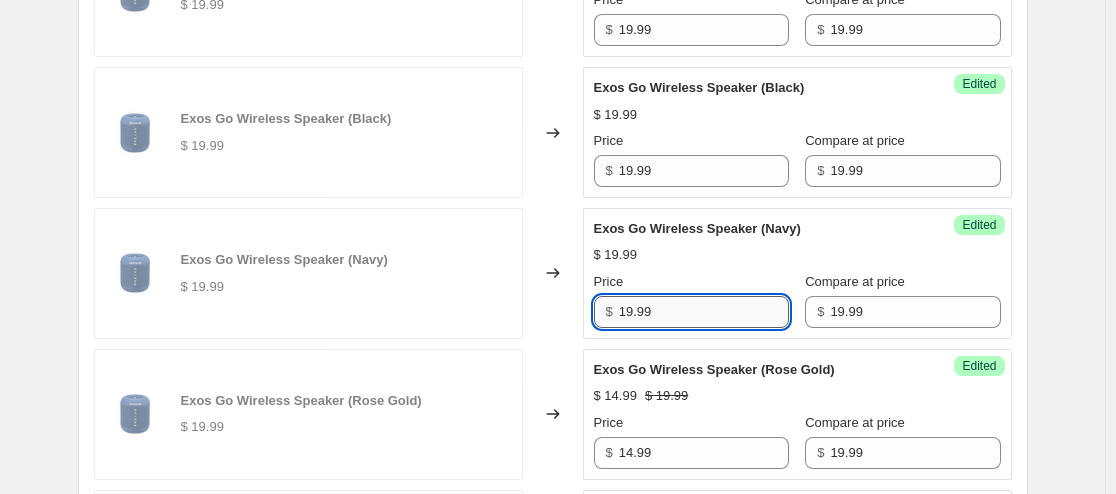 click on "19.99" at bounding box center (704, 312) 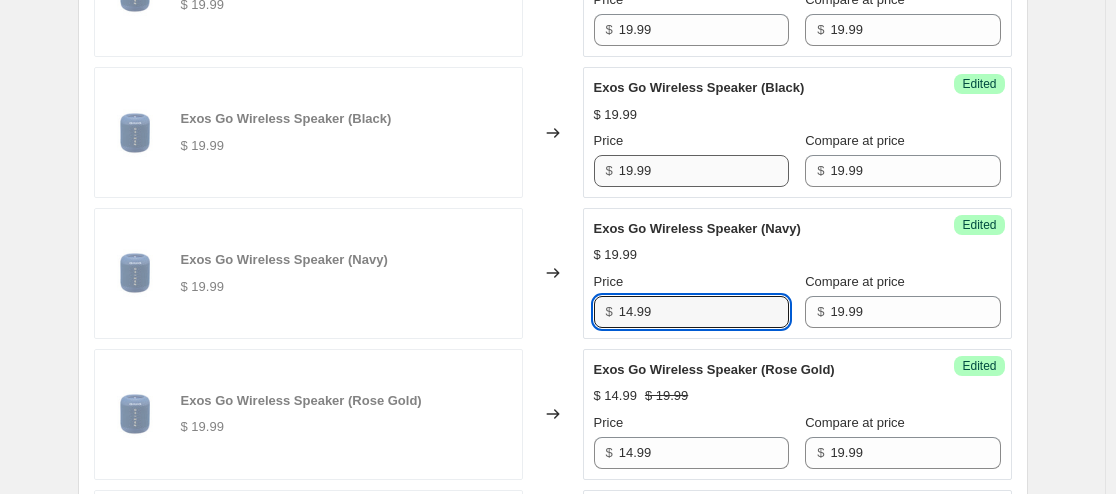 type on "14.99" 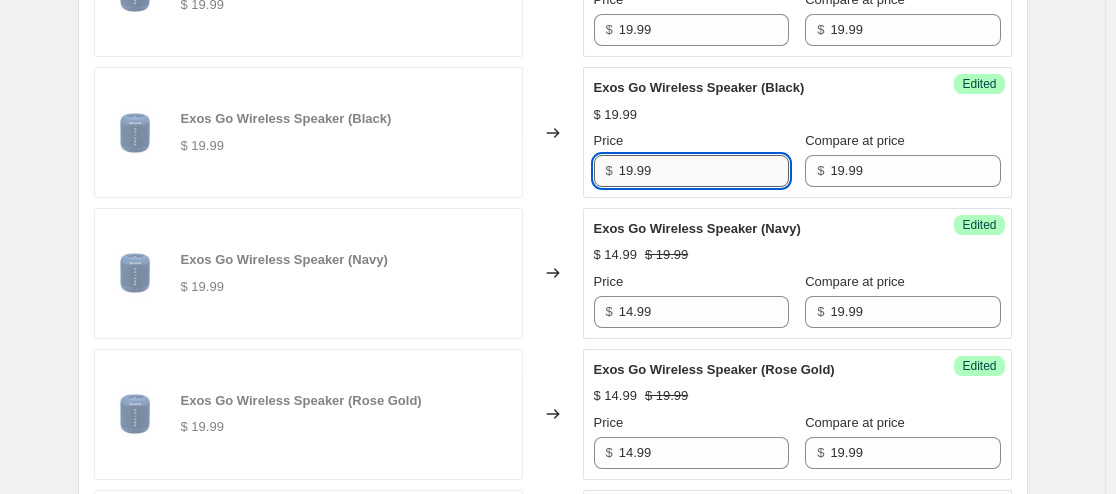 click on "19.99" at bounding box center [704, 171] 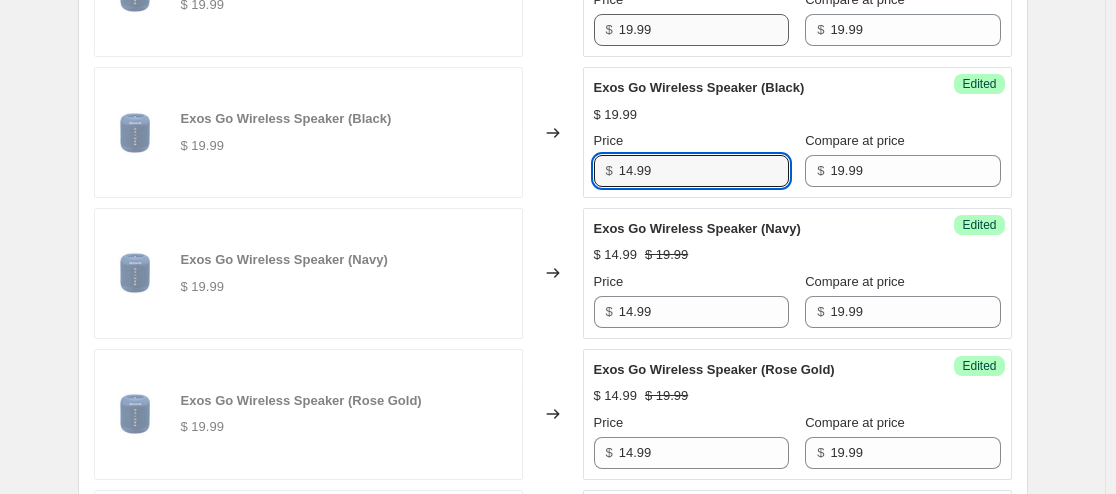 type on "14.99" 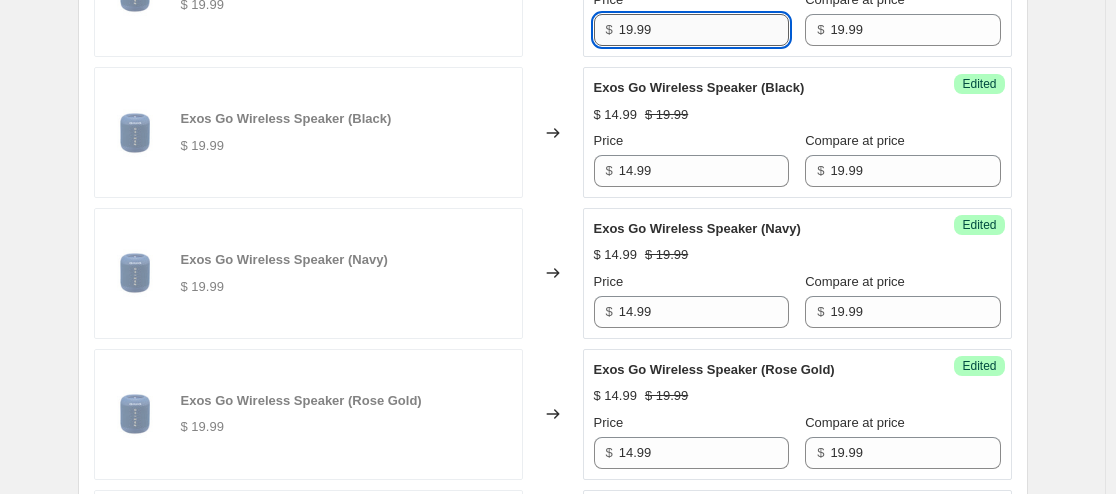 click on "19.99" at bounding box center [704, 30] 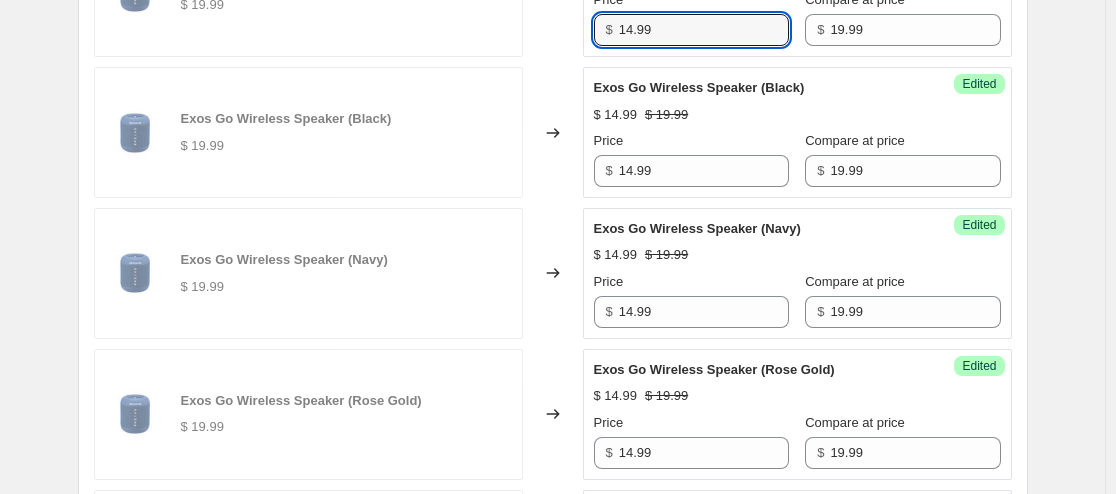 type on "14.99" 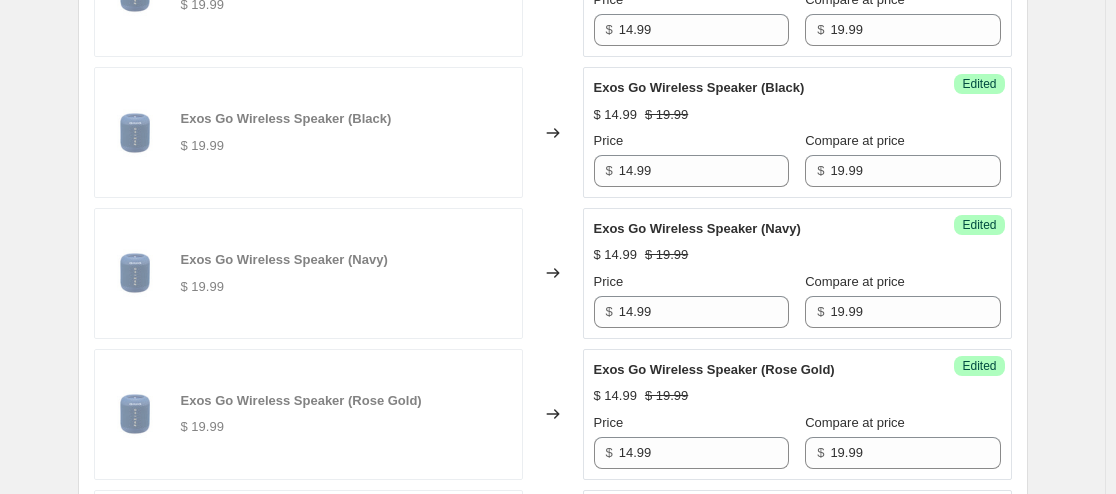 click on "Exos Go Wireless Speaker (Black)" at bounding box center (699, 87) 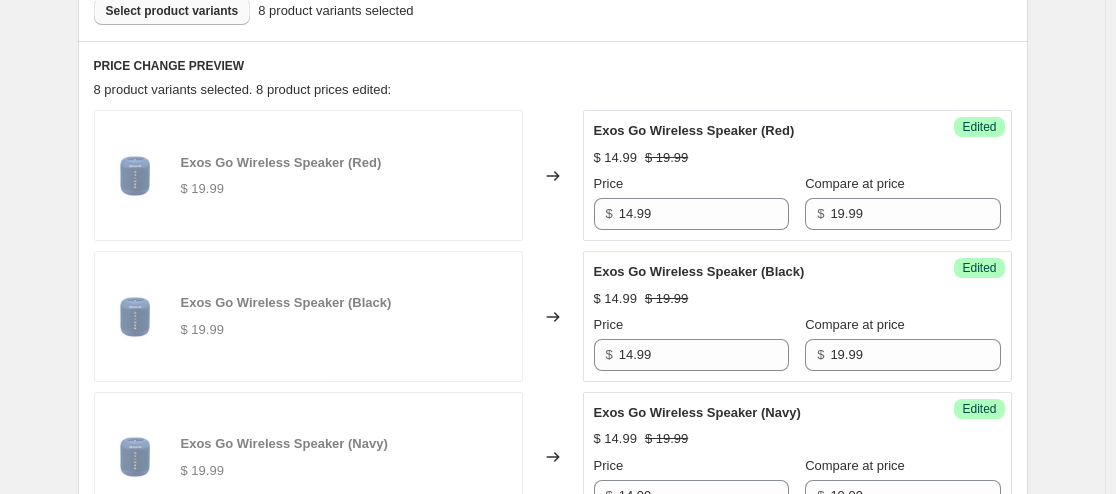 scroll, scrollTop: 600, scrollLeft: 0, axis: vertical 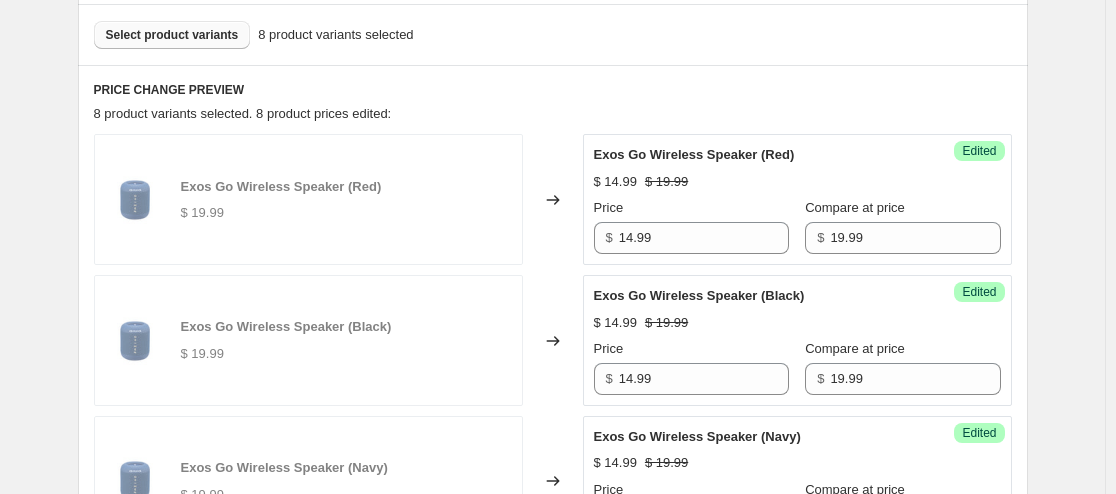click on "Select product variants" at bounding box center (172, 35) 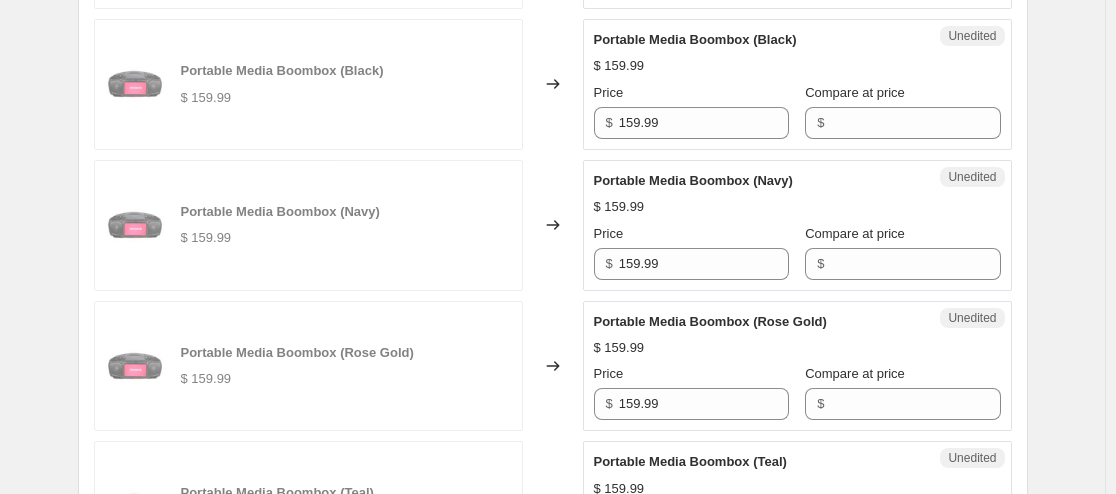 scroll, scrollTop: 1003, scrollLeft: 0, axis: vertical 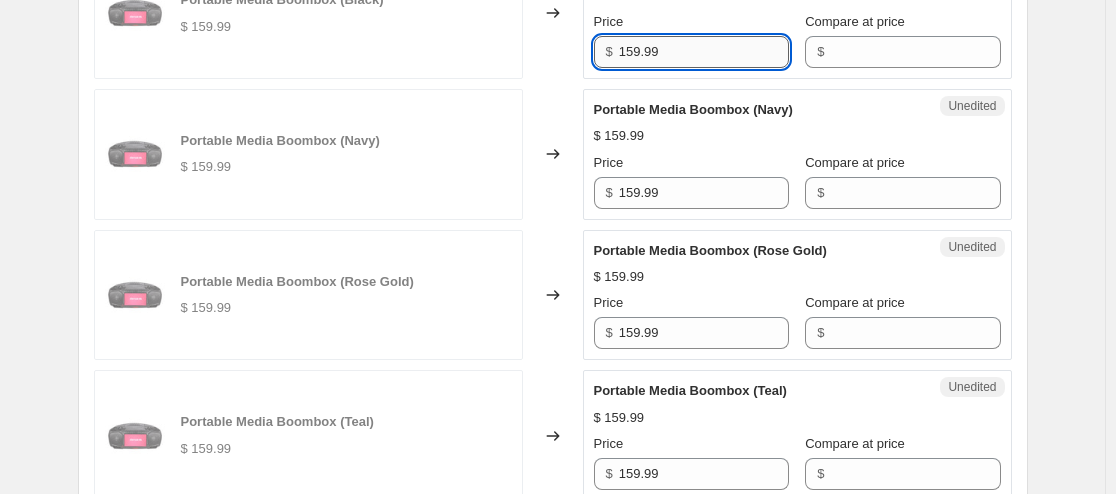 click on "159.99" at bounding box center [704, 52] 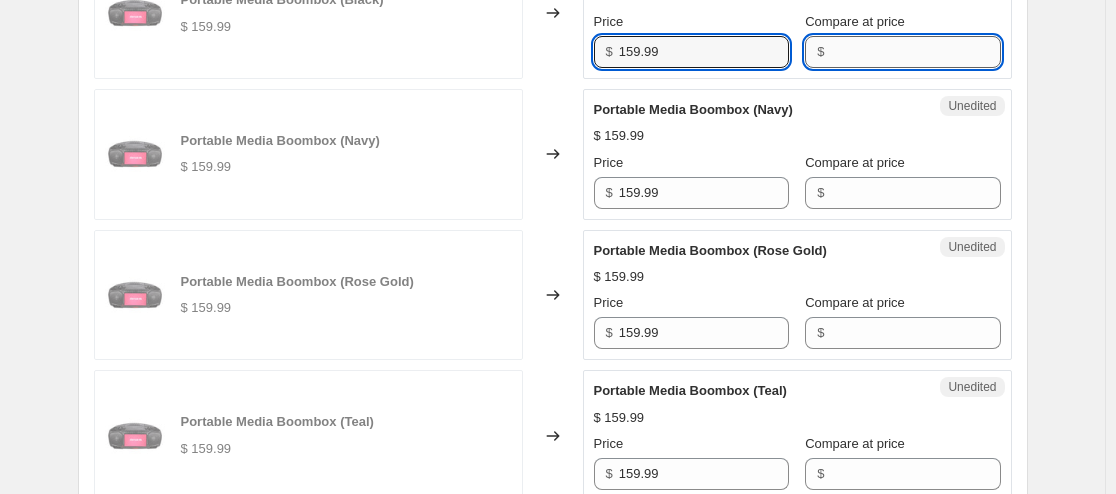 click on "Compare at price" at bounding box center [915, 52] 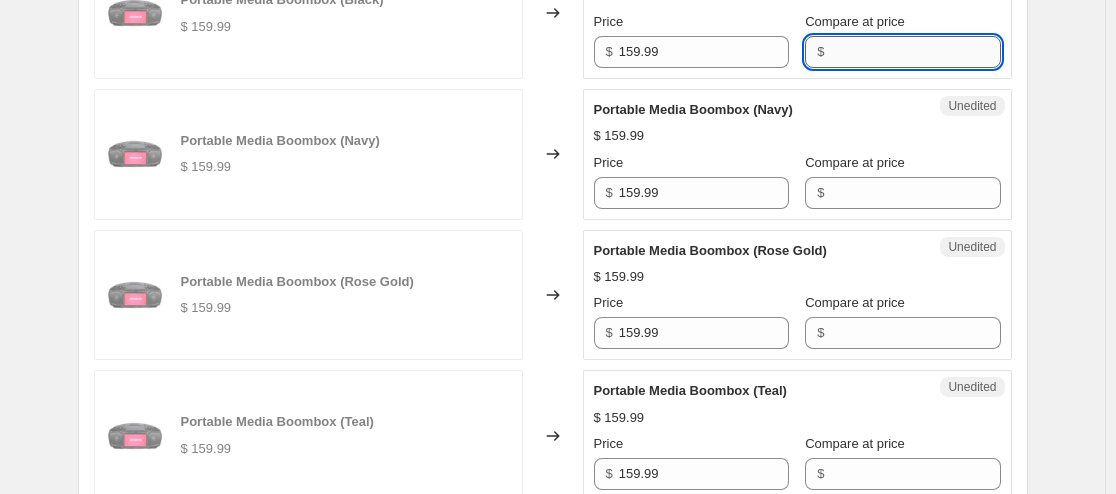 paste on "159.99" 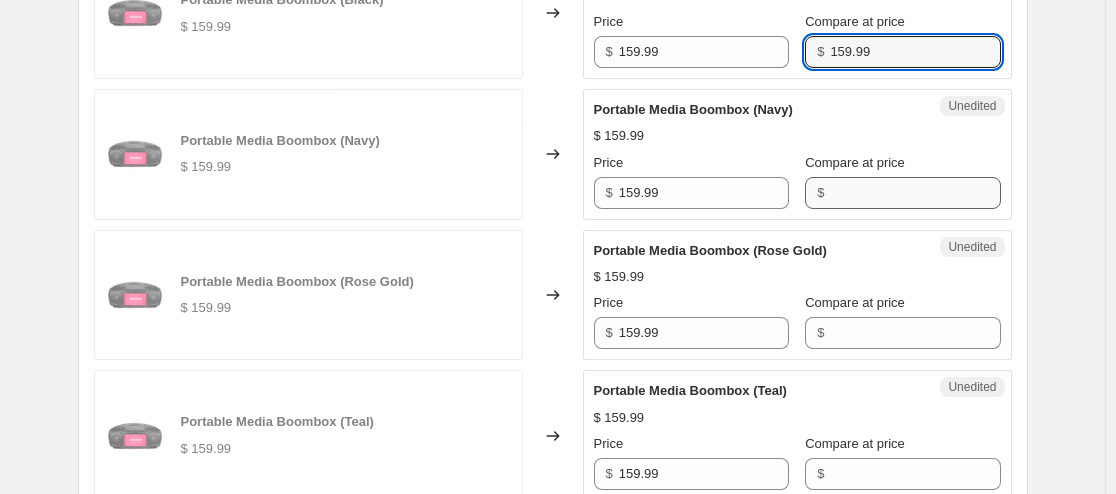 type on "159.99" 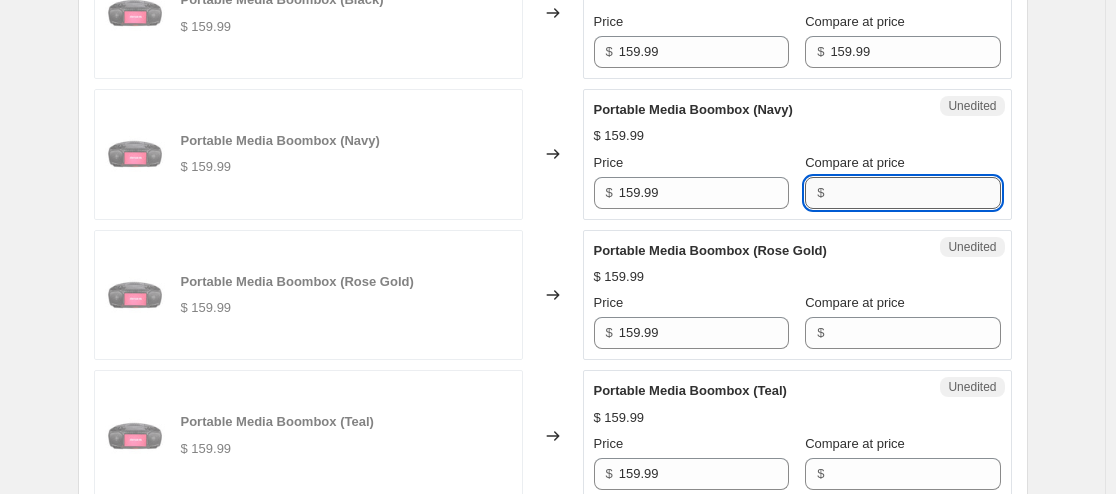 click on "Compare at price" at bounding box center [915, 193] 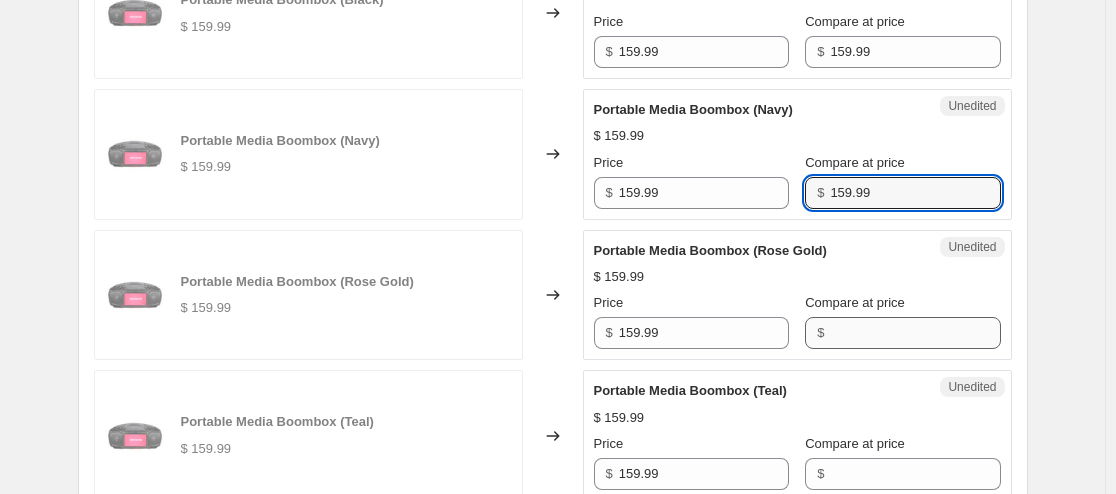 type on "159.99" 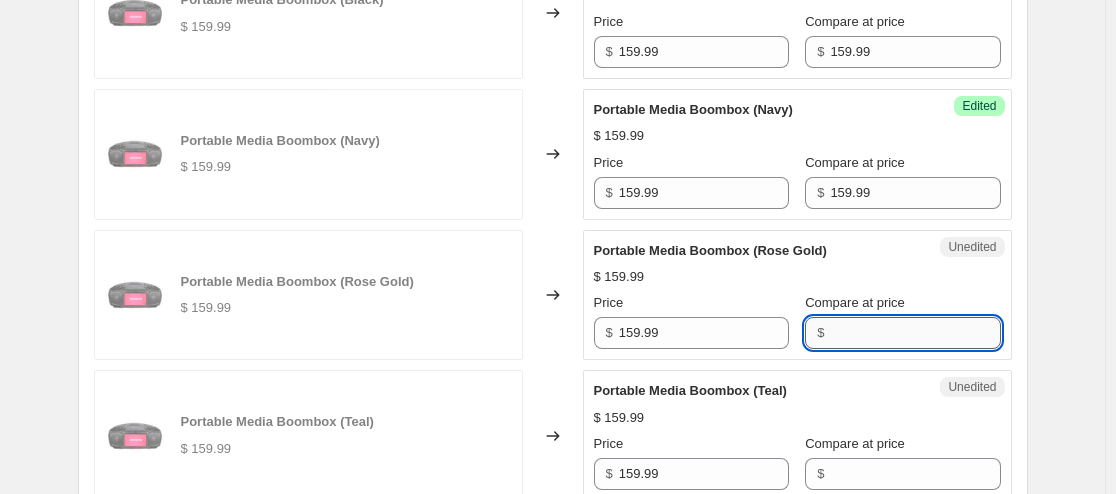 click on "Compare at price" at bounding box center [915, 333] 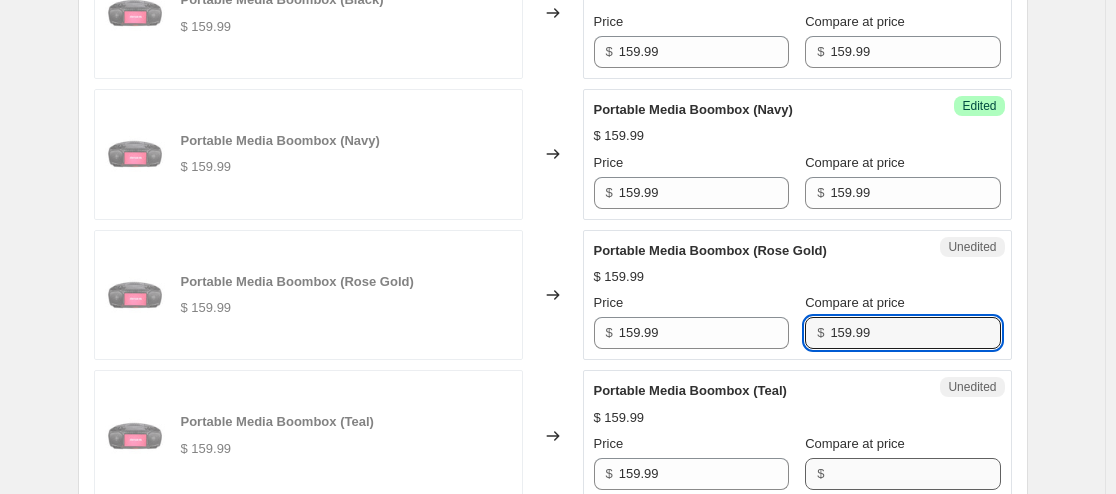 type on "159.99" 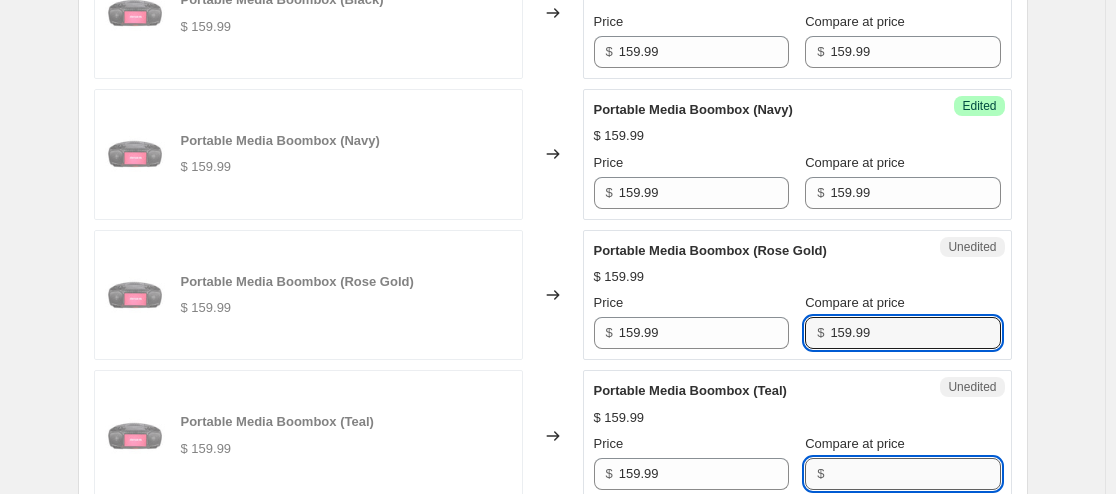 click on "Compare at price" at bounding box center (915, 474) 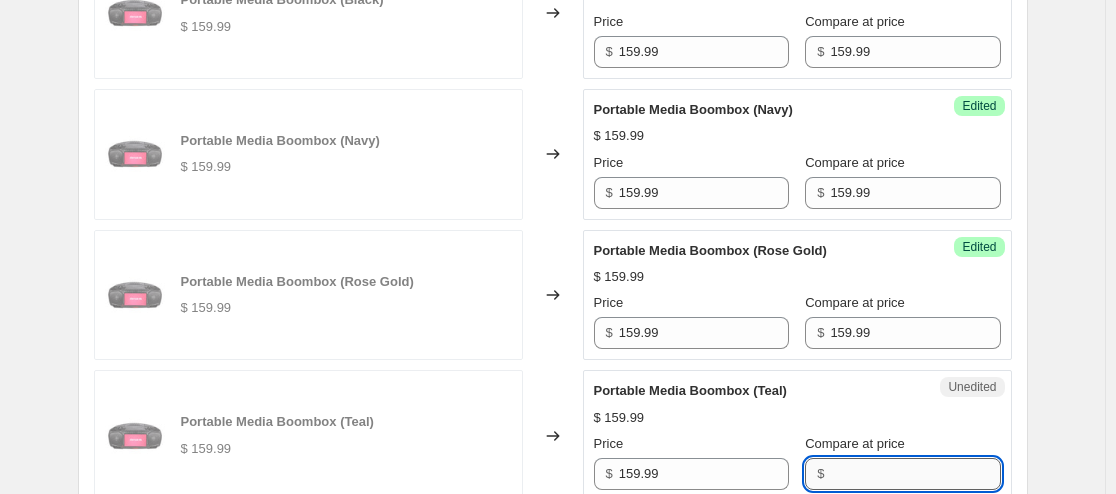 paste on "159.99" 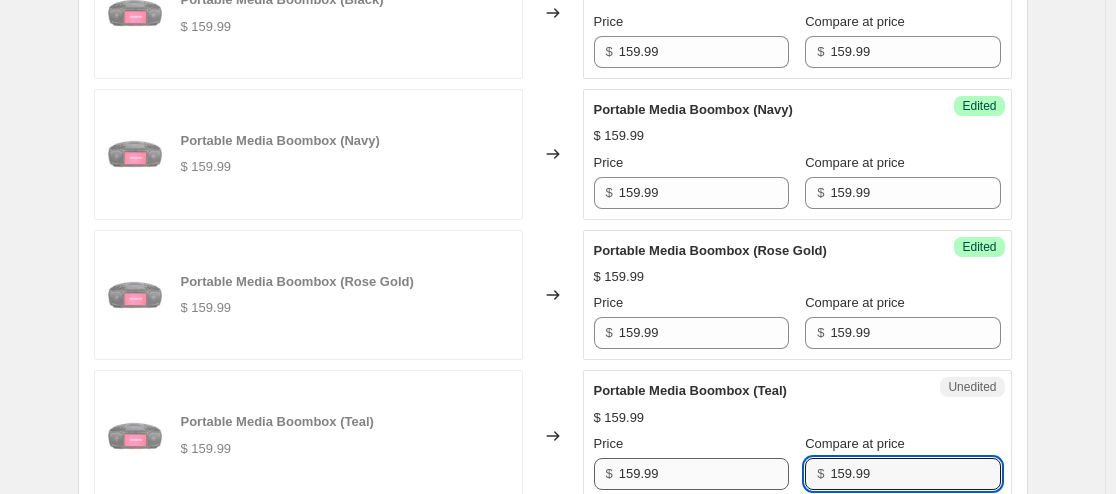 type on "159.99" 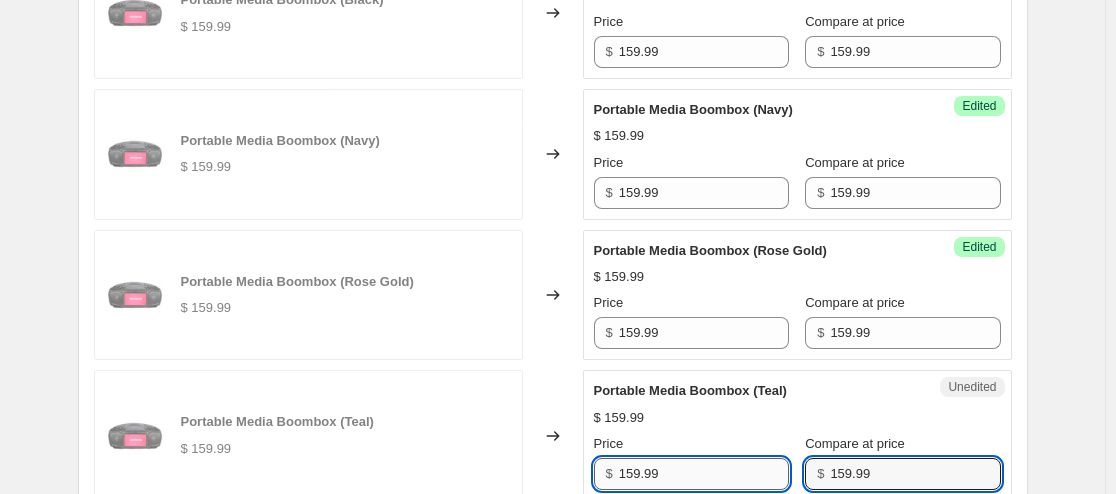click on "159.99" at bounding box center [704, 474] 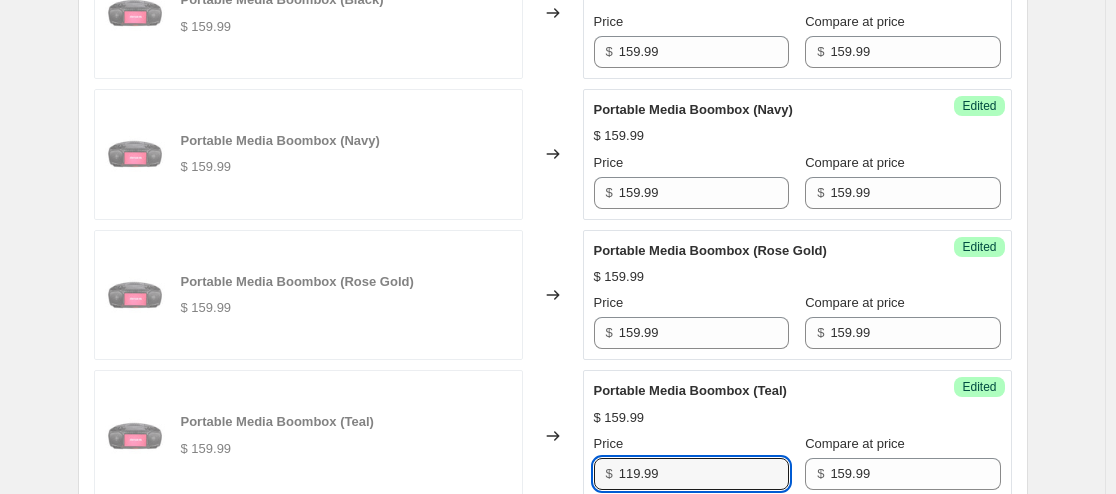 type on "119.99" 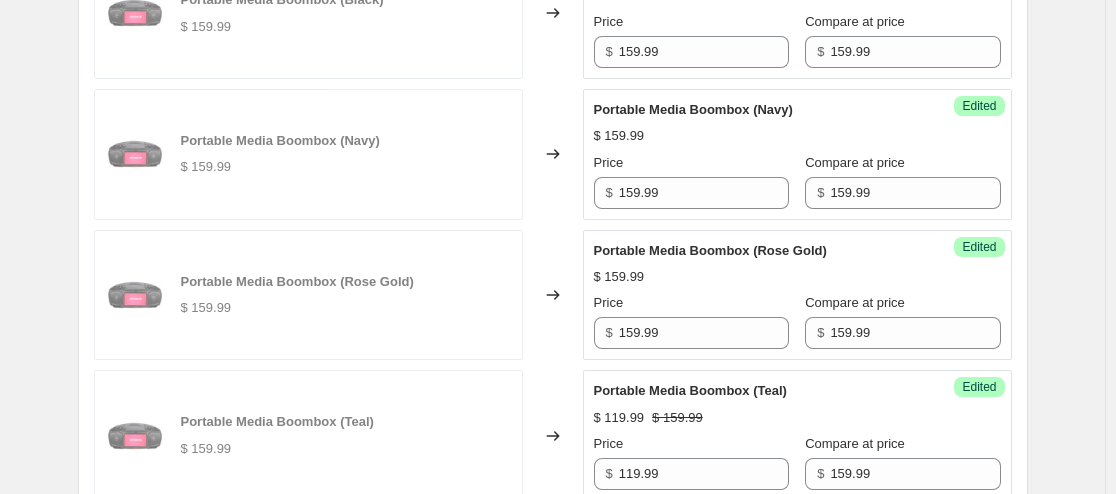 click on "Portable Media Boombox (Teal) $ 119.99 $ 159.99 Price $ 119.99 Compare at price $ 159.99" at bounding box center (797, 435) 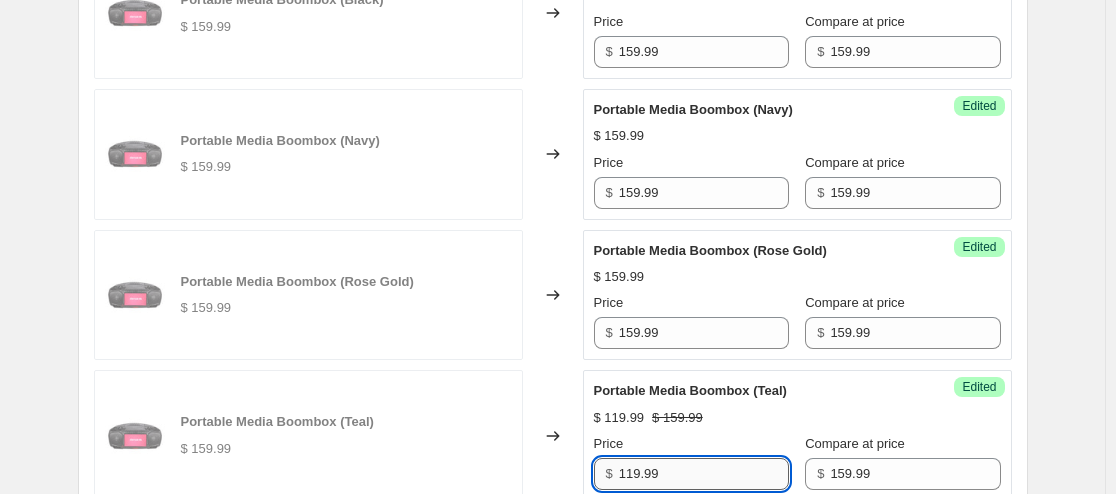 click on "119.99" at bounding box center [704, 474] 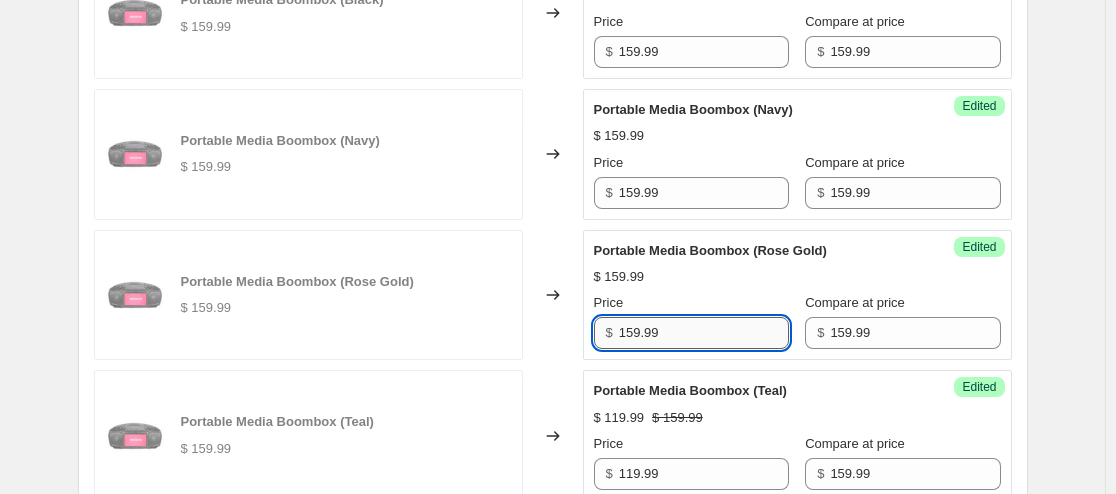 click on "159.99" at bounding box center (704, 333) 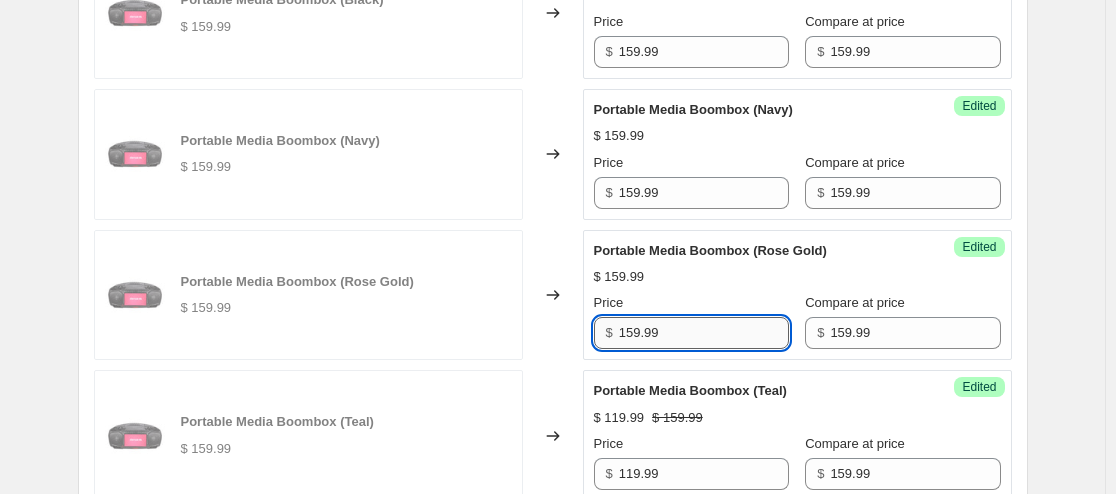 paste on "1" 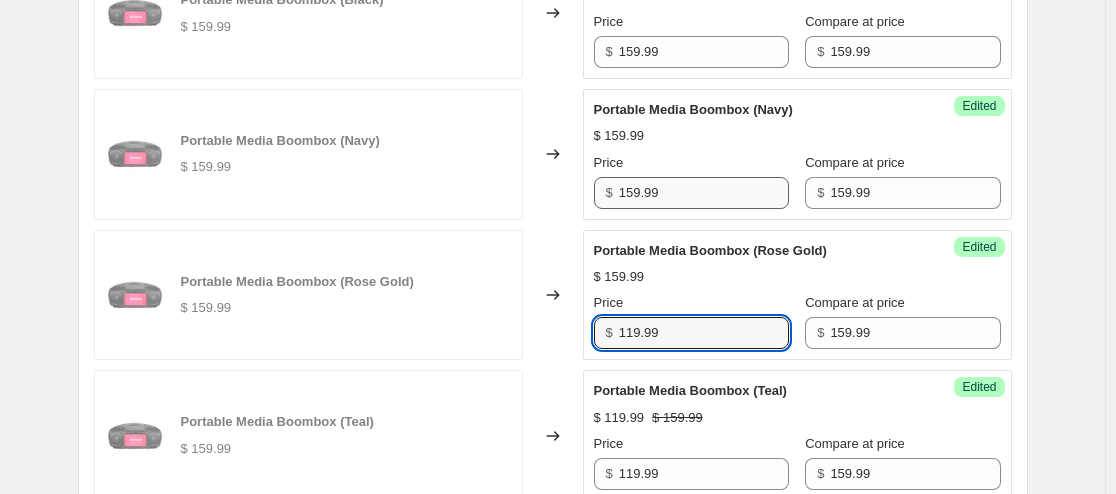type on "119.99" 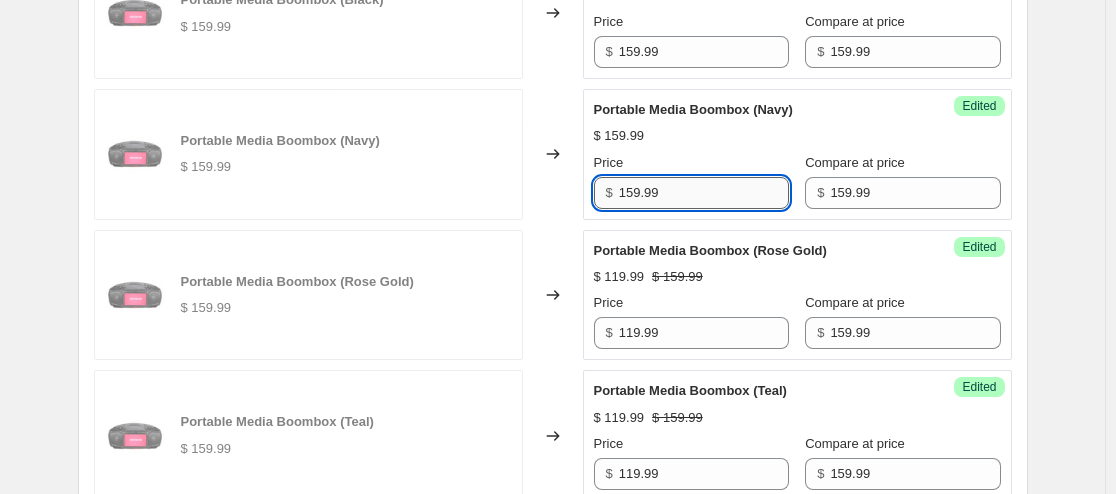 click on "159.99" at bounding box center [704, 193] 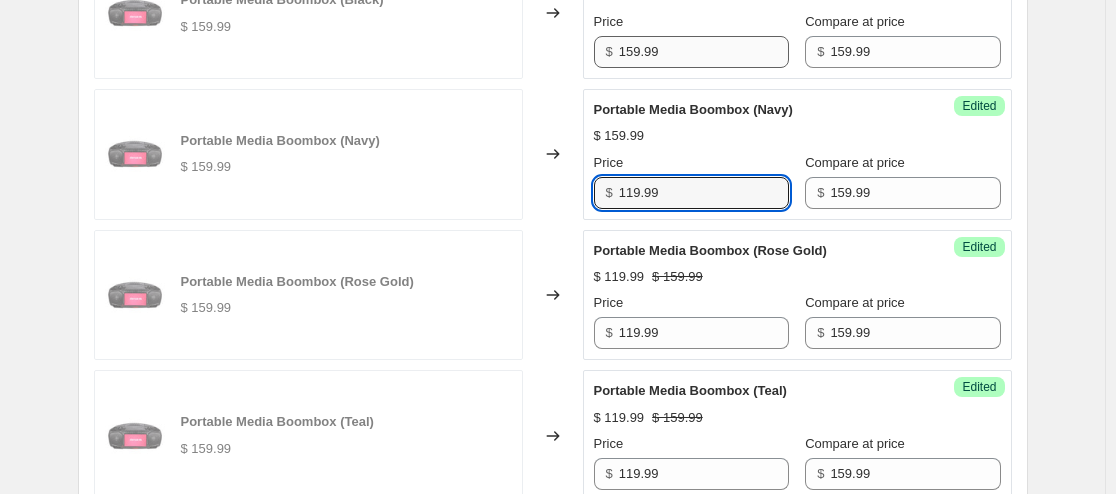 type on "119.99" 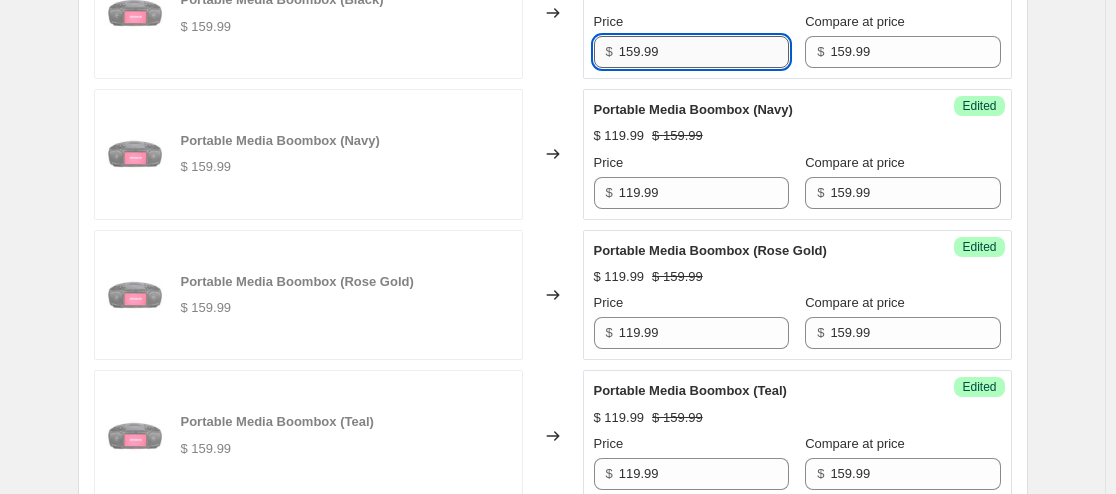 click on "159.99" at bounding box center (704, 52) 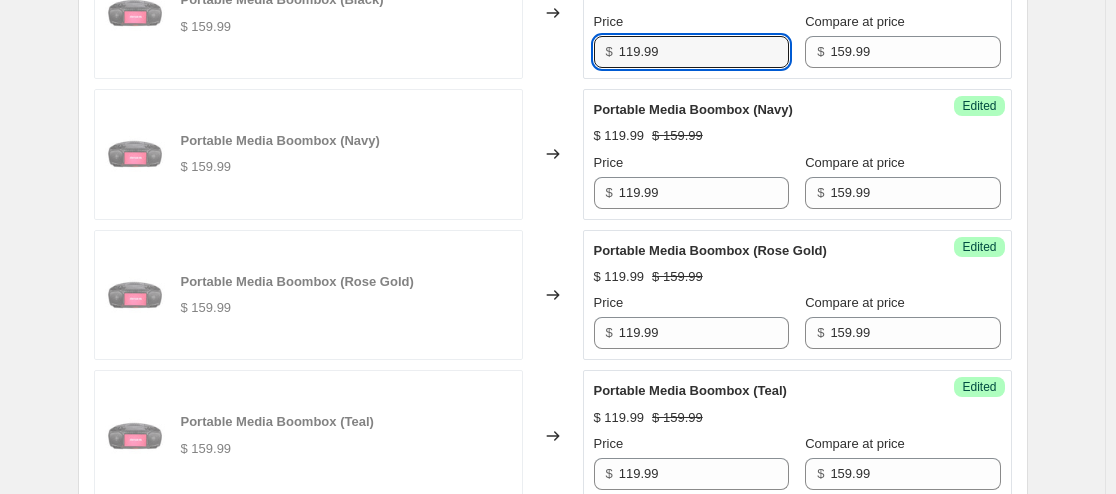 type on "119.99" 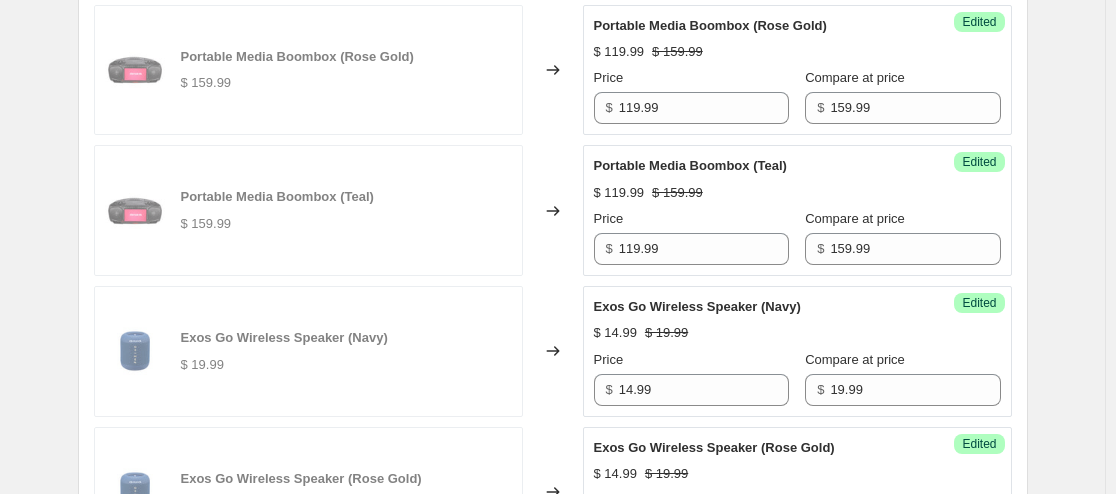 scroll, scrollTop: 1310, scrollLeft: 0, axis: vertical 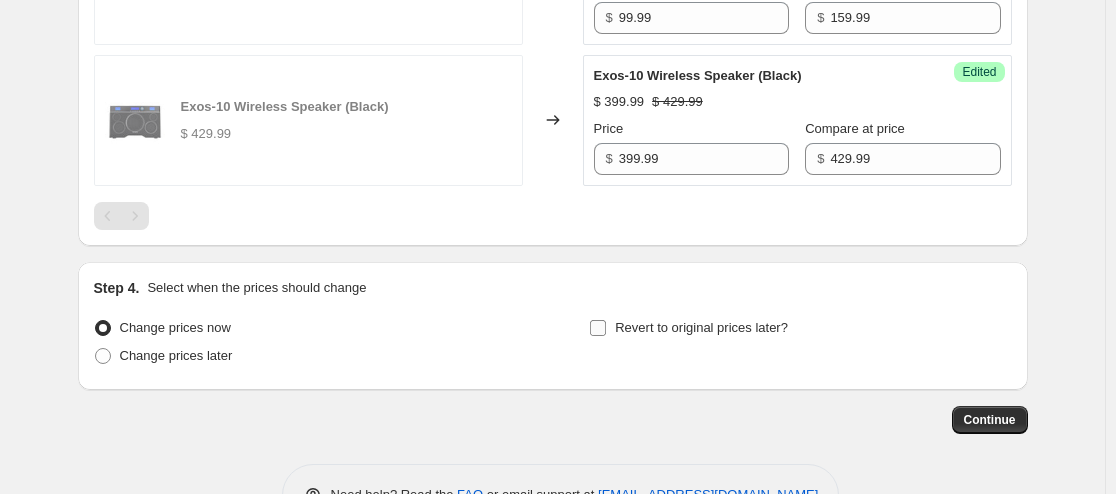 click on "Revert to original prices later?" at bounding box center (598, 328) 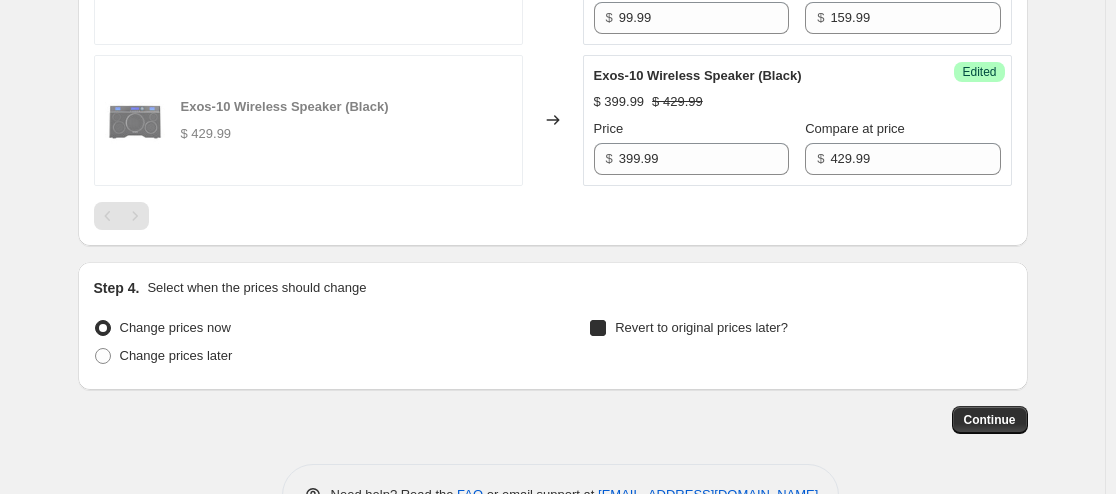 checkbox on "true" 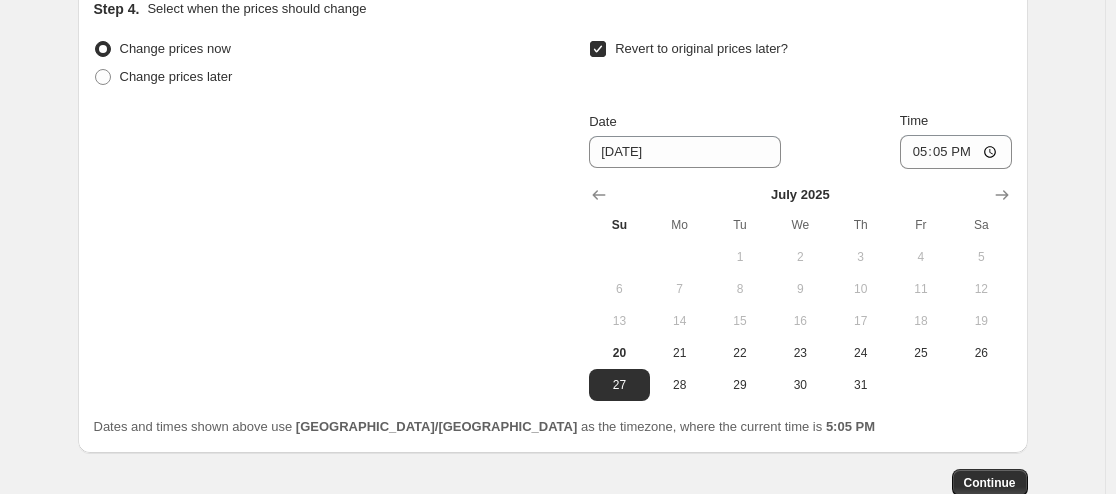 scroll, scrollTop: 2547, scrollLeft: 0, axis: vertical 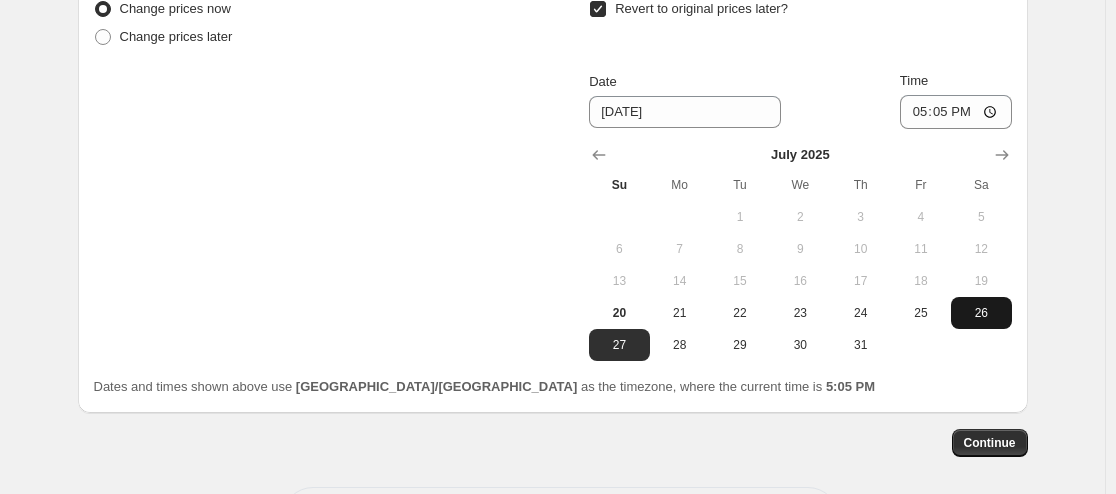 click on "26" at bounding box center (981, 313) 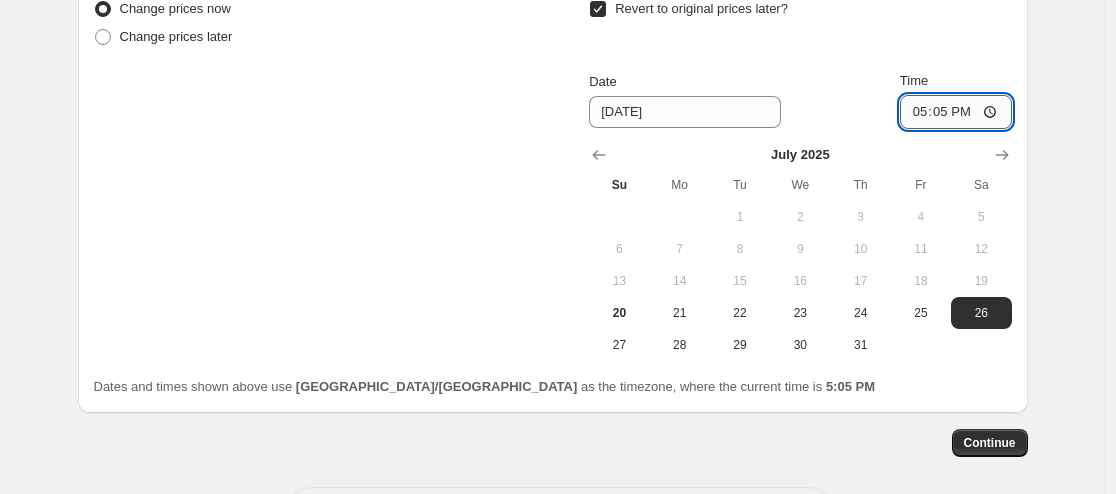 click on "17:05" at bounding box center [956, 112] 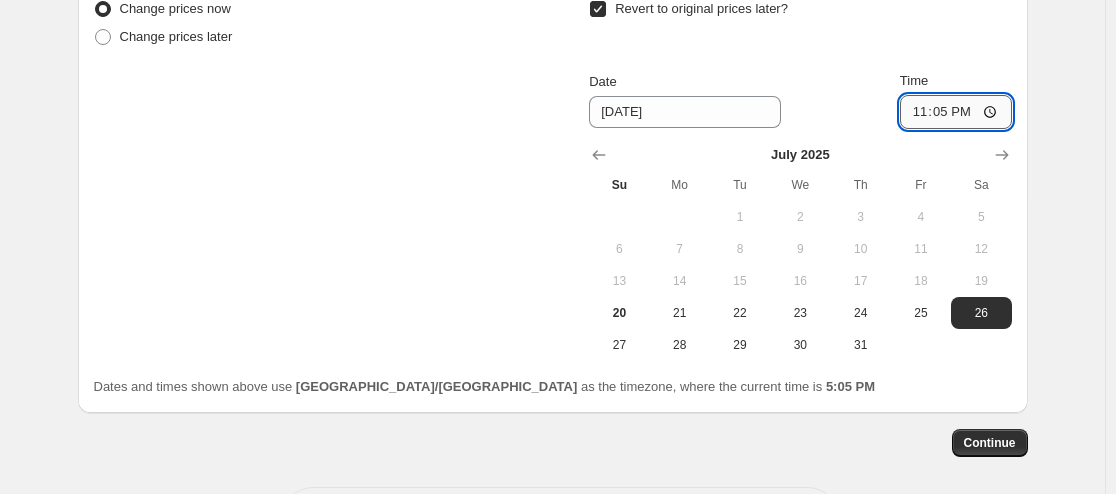 type on "23:55" 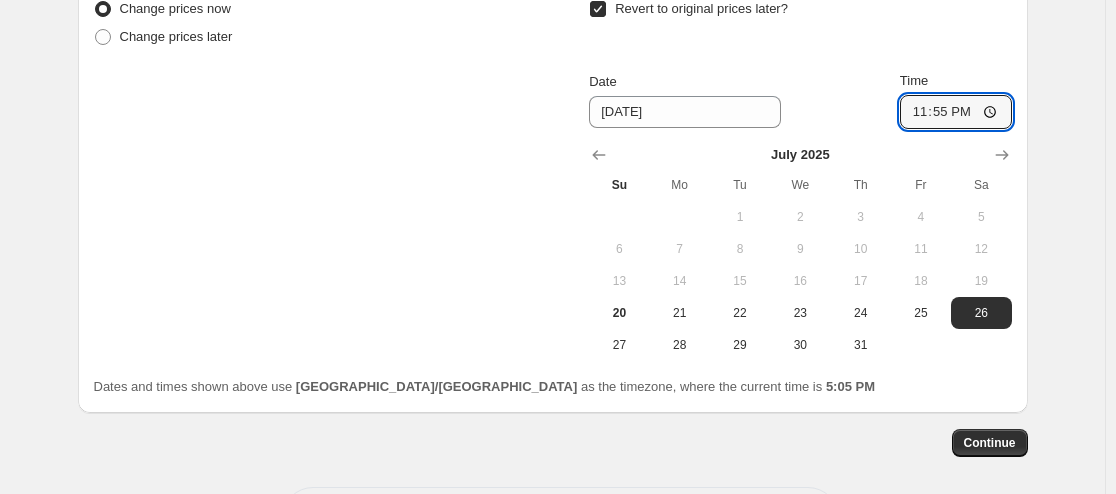 click on "Revert to original prices later?" at bounding box center (800, 25) 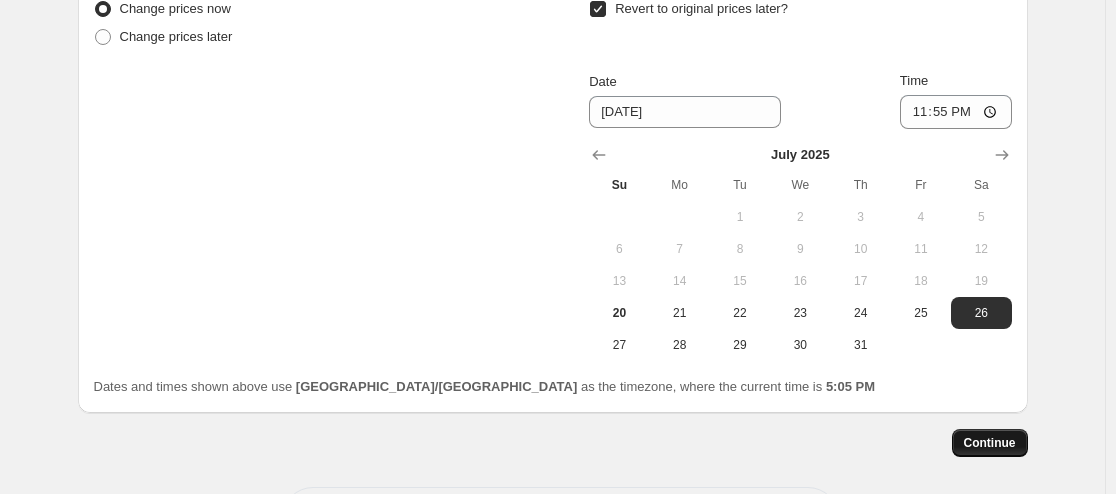 click on "Continue" at bounding box center (990, 443) 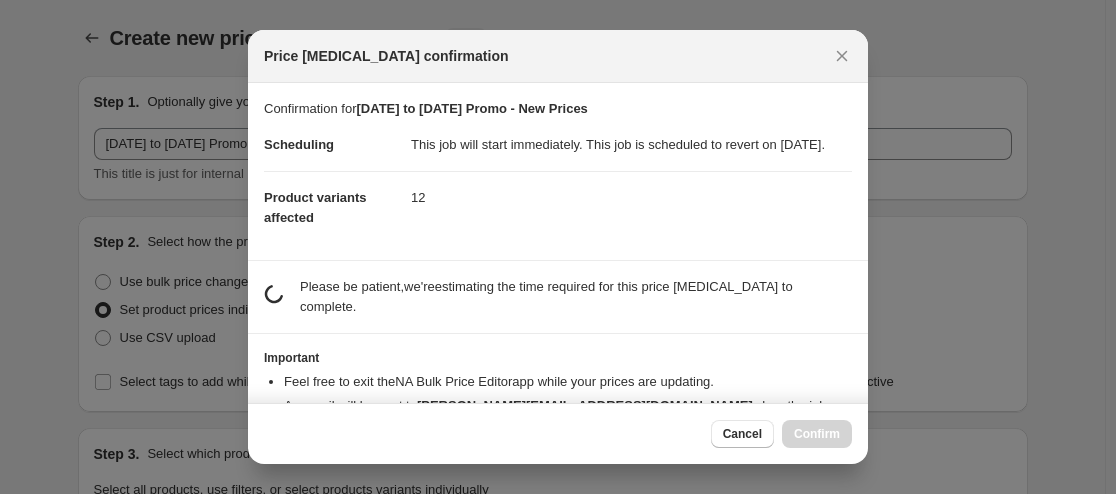 scroll, scrollTop: 0, scrollLeft: 0, axis: both 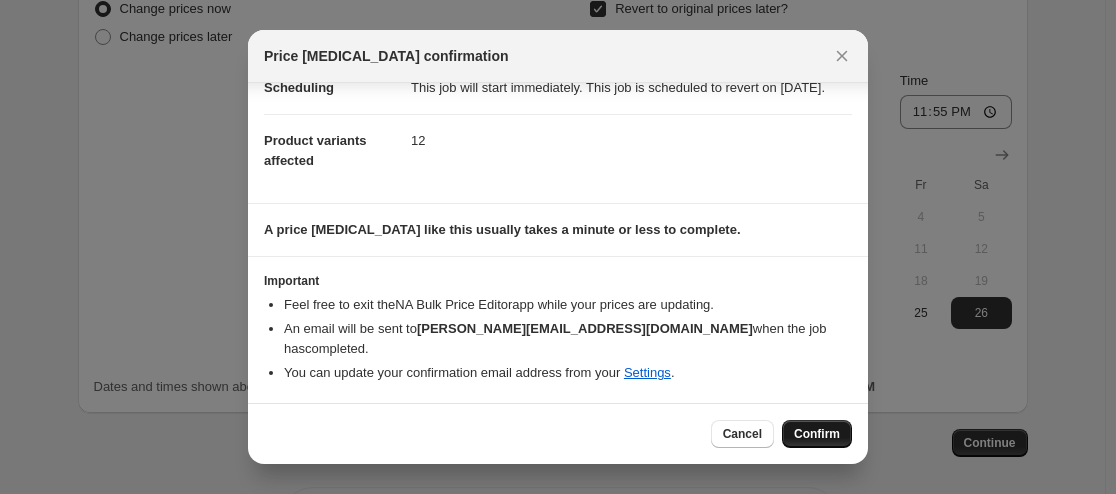 click on "Confirm" at bounding box center [817, 434] 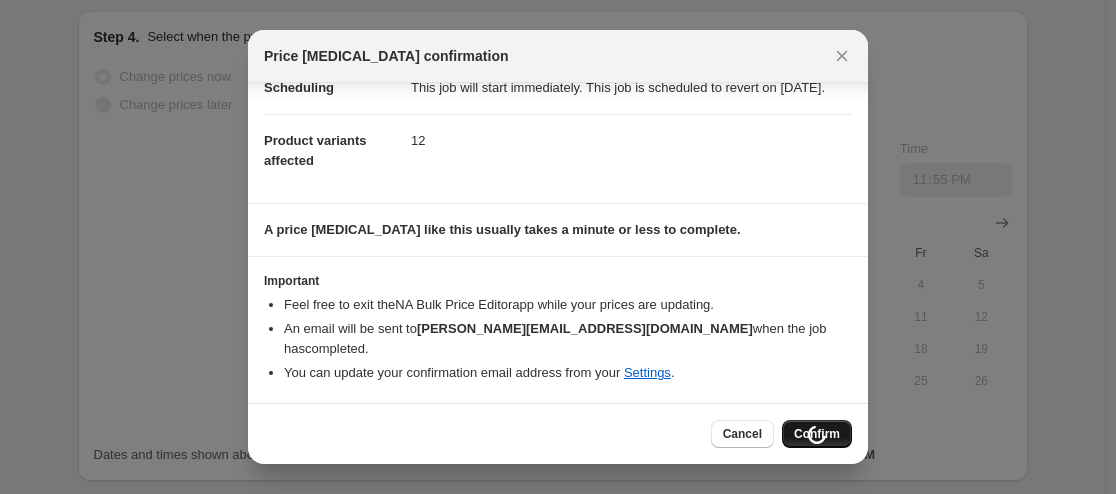 scroll, scrollTop: 2615, scrollLeft: 0, axis: vertical 